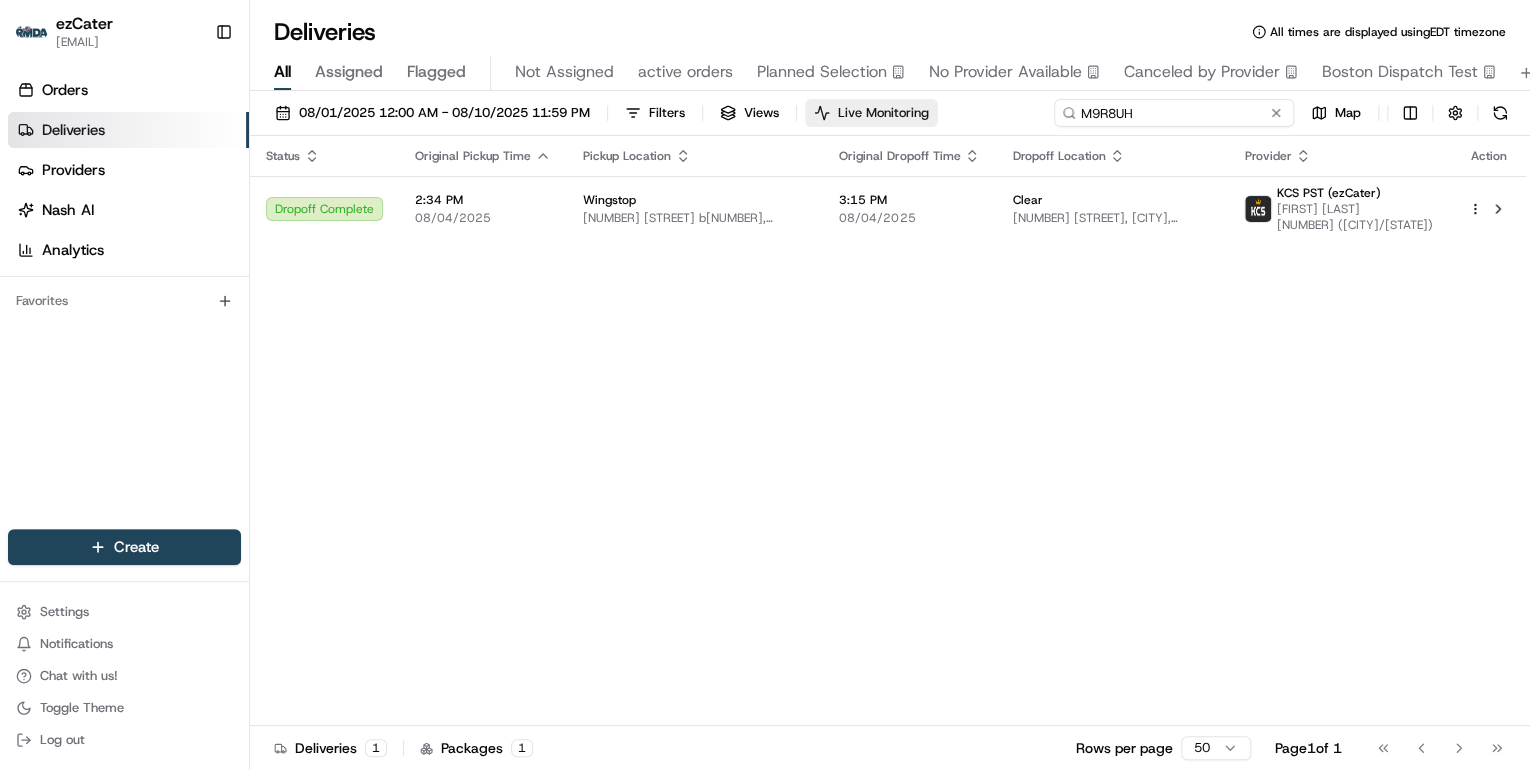 scroll, scrollTop: 0, scrollLeft: 0, axis: both 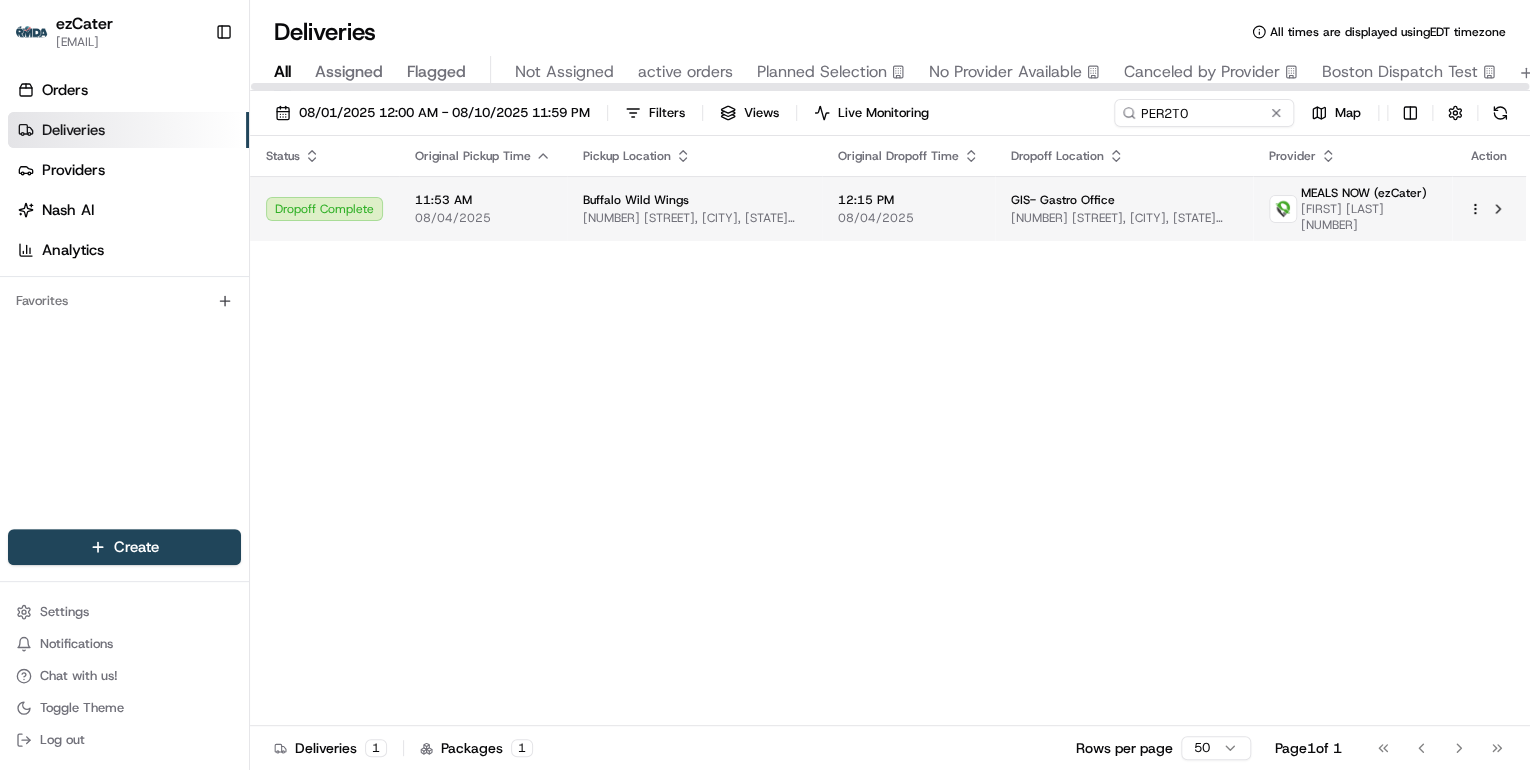 click on "11:53 AM" at bounding box center [483, 200] 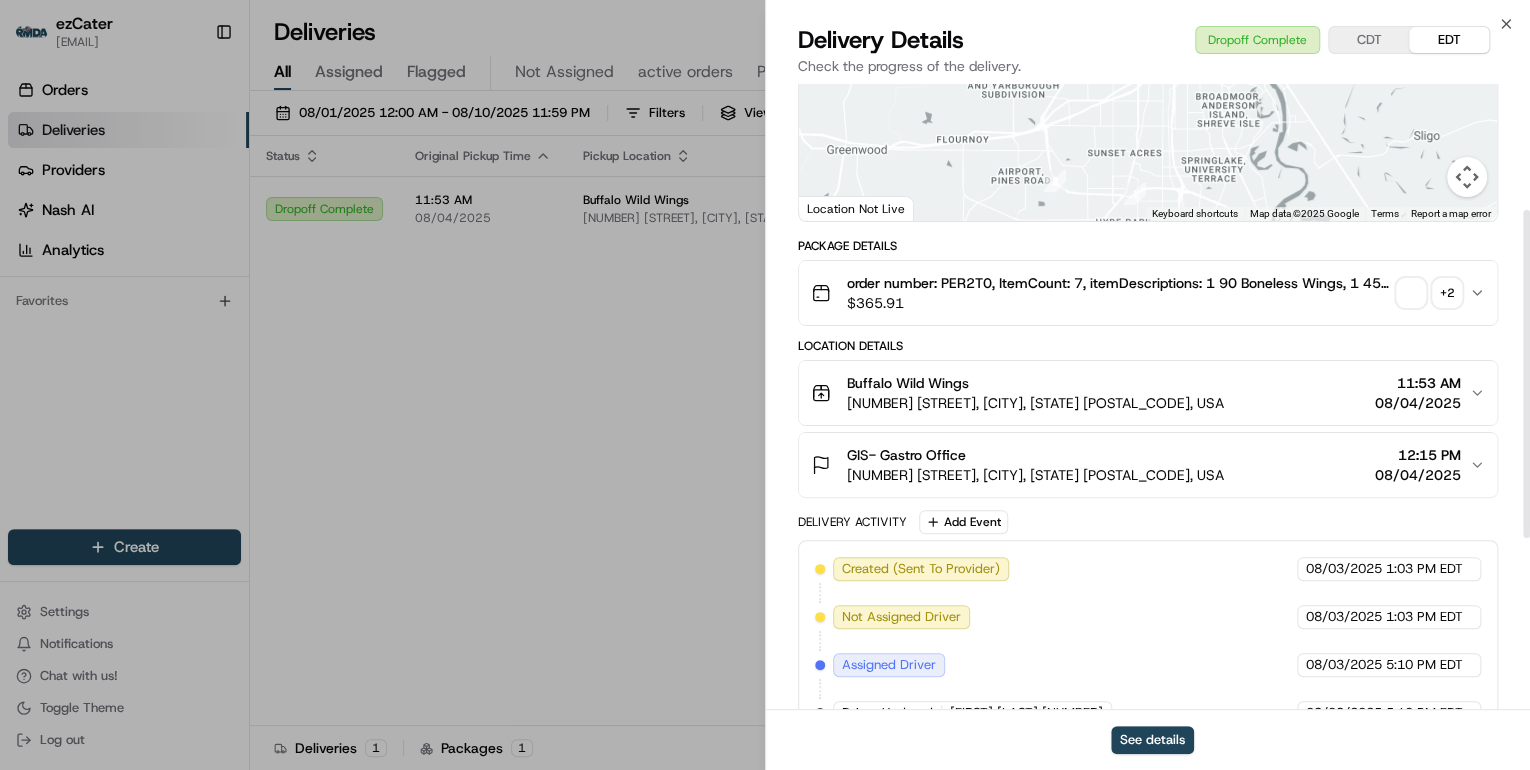scroll, scrollTop: 568, scrollLeft: 0, axis: vertical 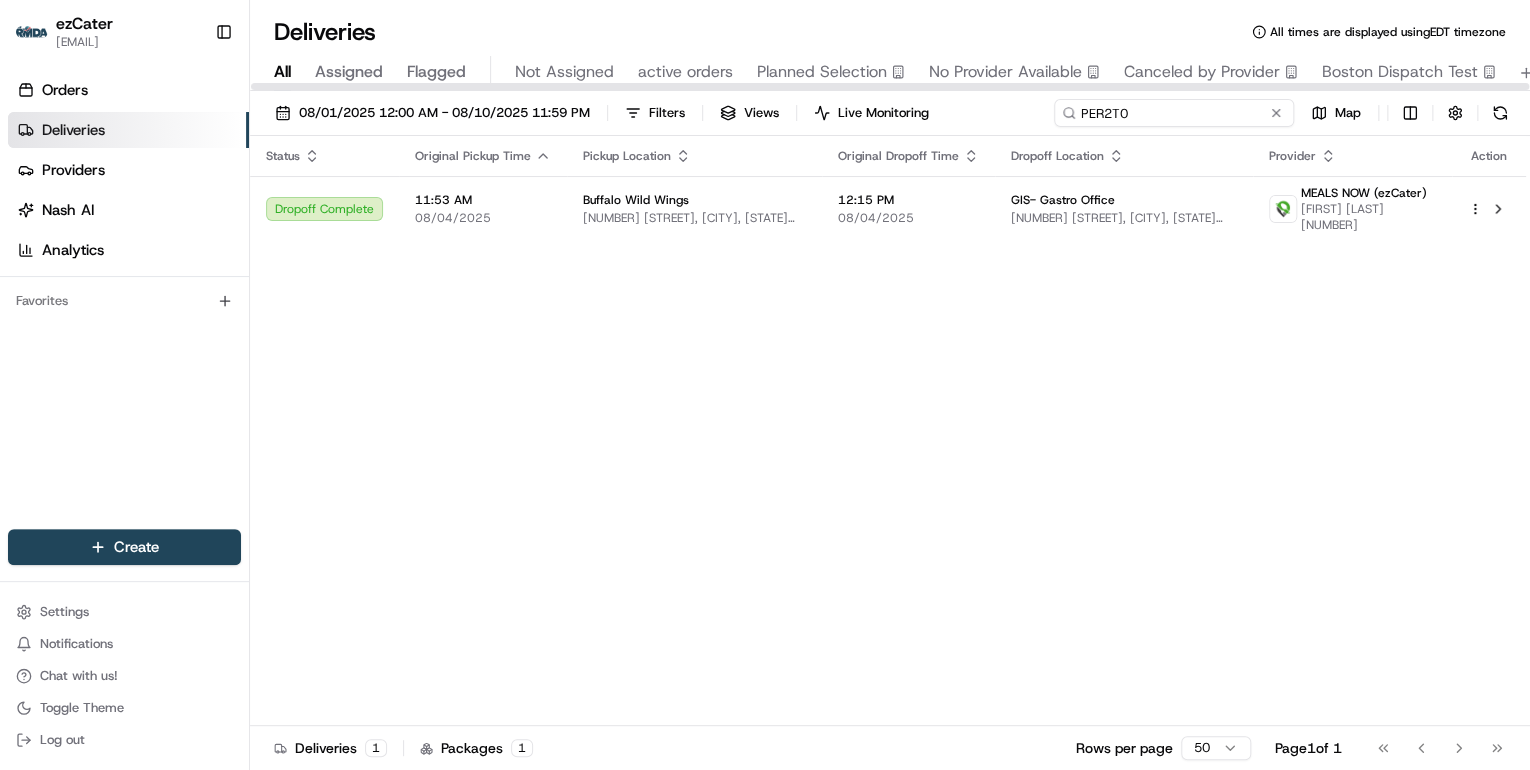 drag, startPoint x: 1224, startPoint y: 113, endPoint x: 488, endPoint y: 127, distance: 736.1331 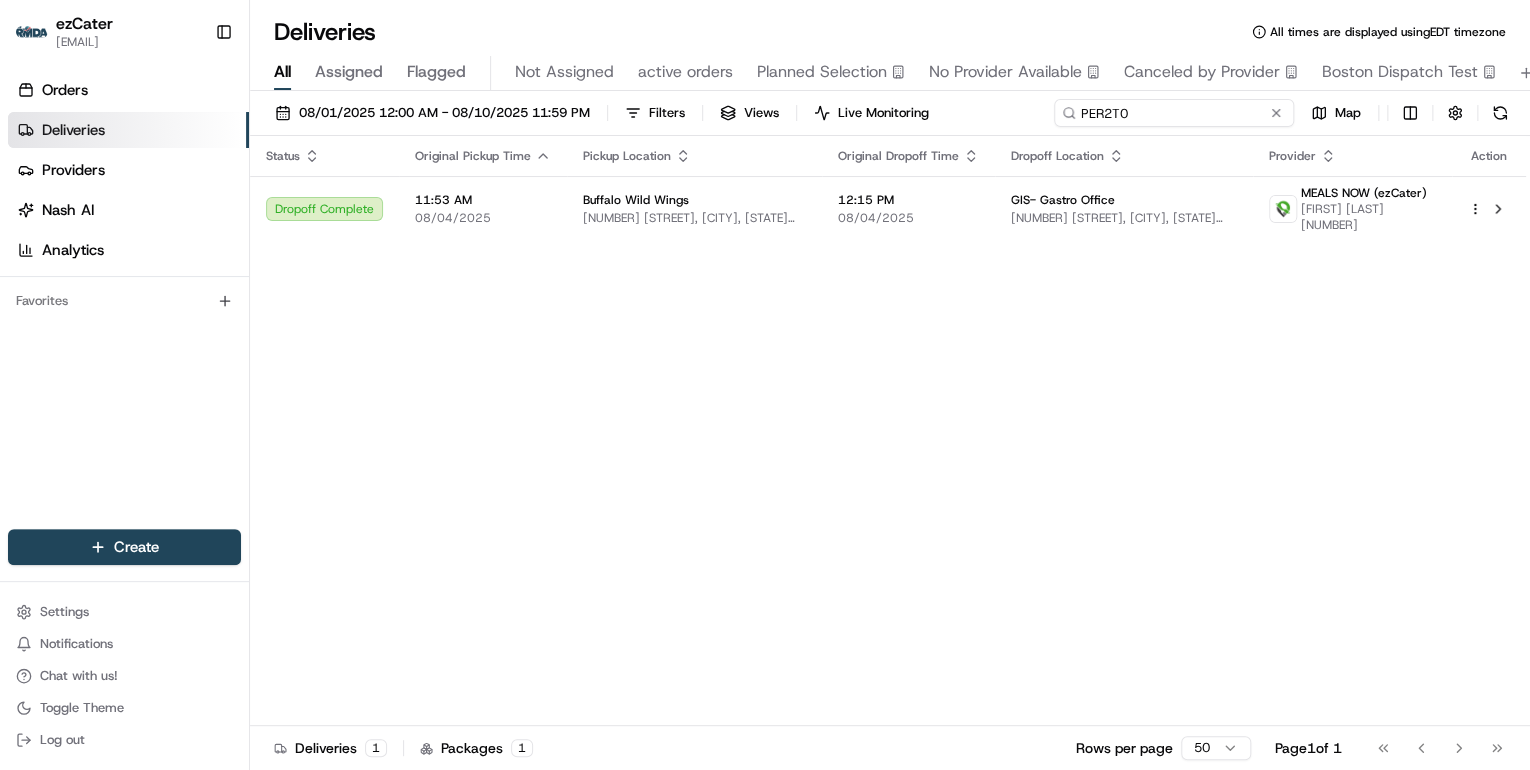 paste on "[ORDER_ID]" 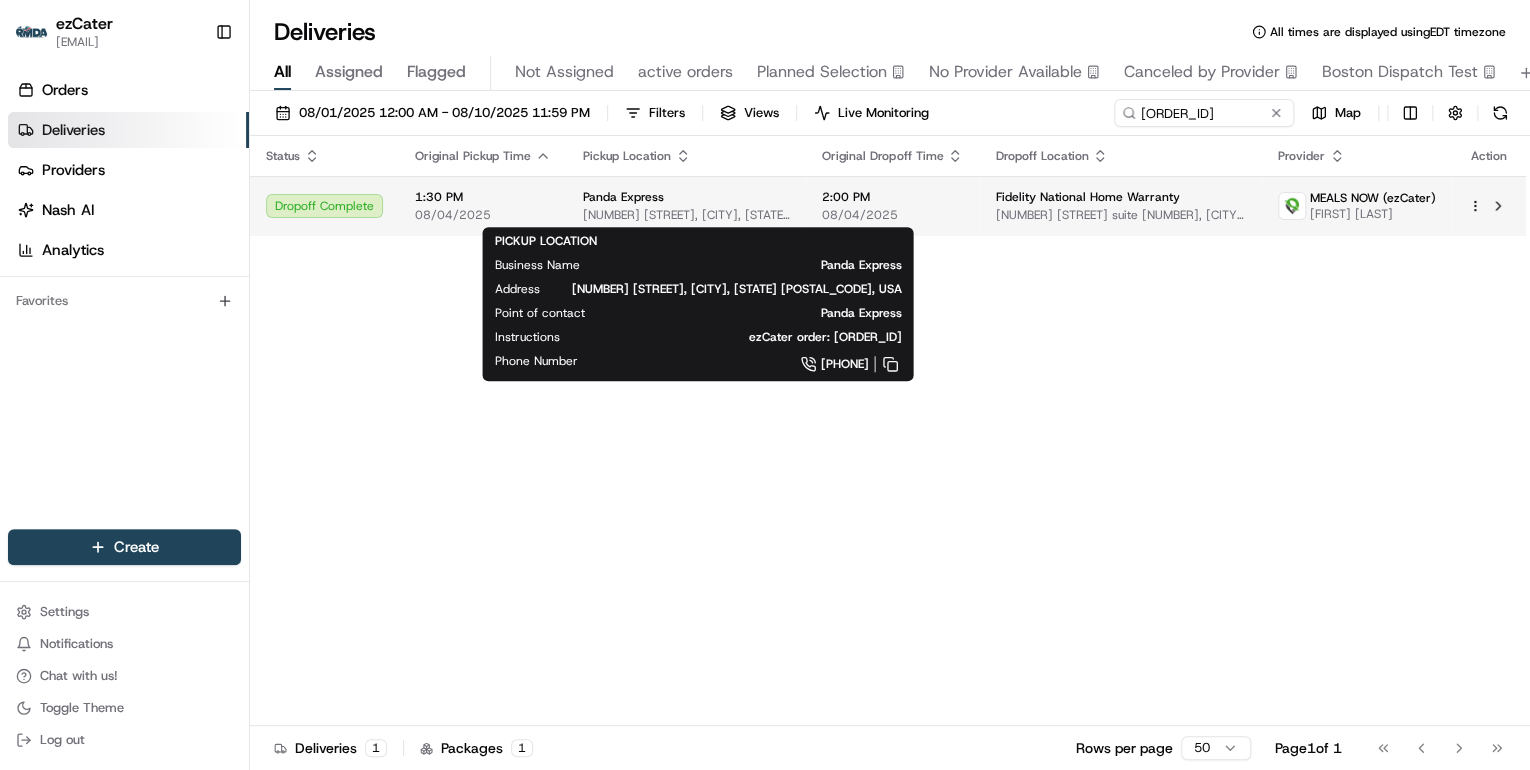click on "Panda Express" at bounding box center (686, 197) 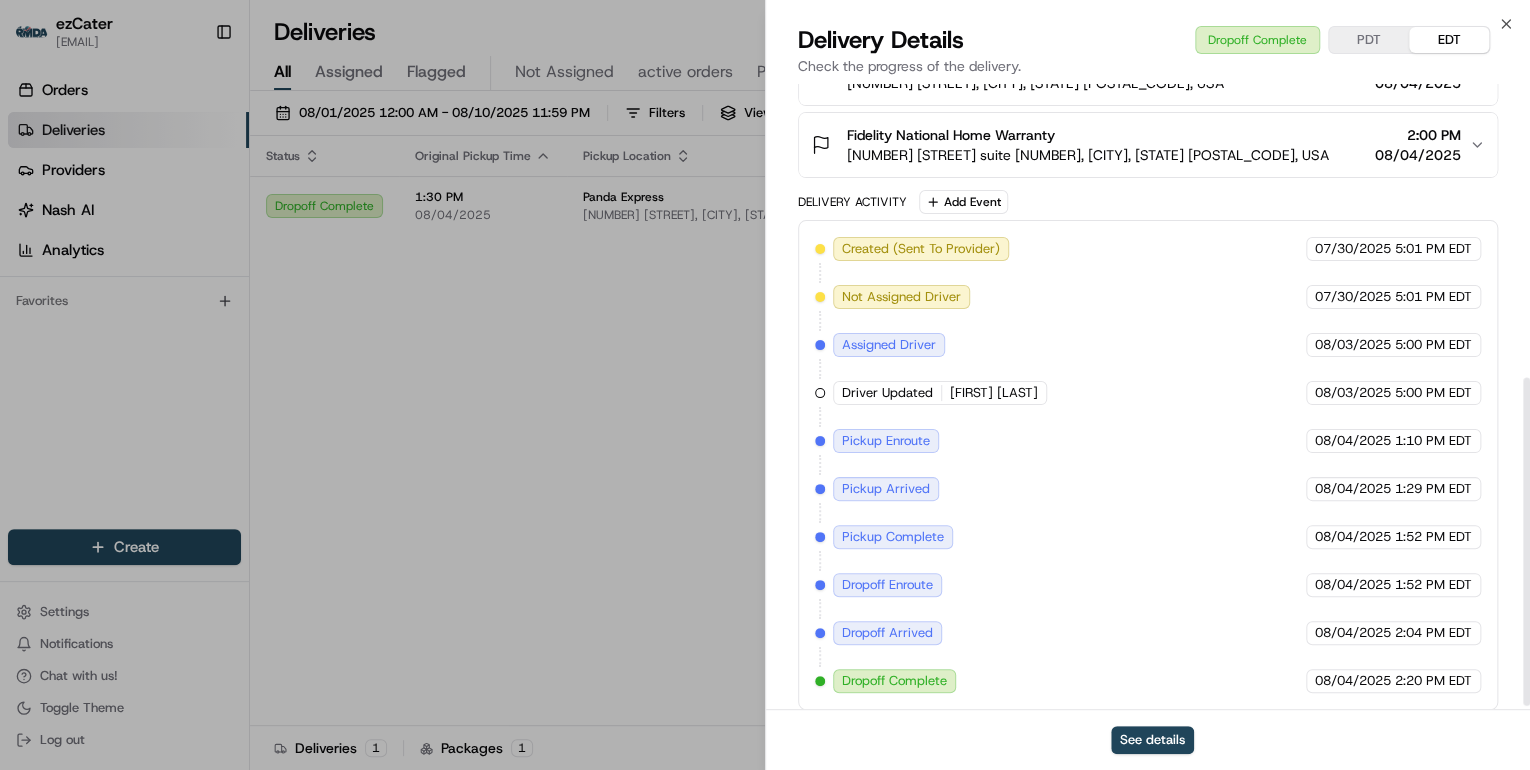 scroll, scrollTop: 568, scrollLeft: 0, axis: vertical 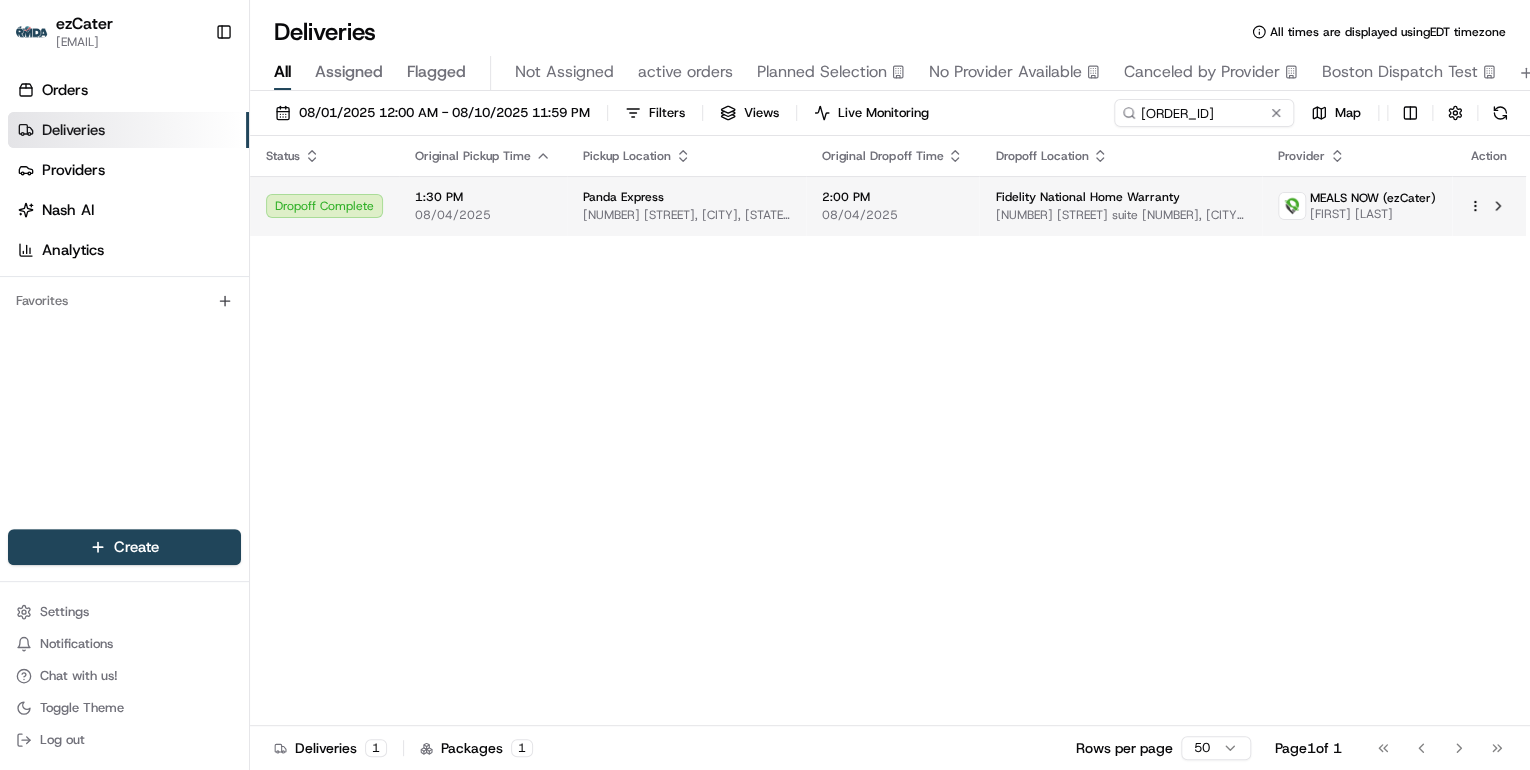 click on "Panda Express" at bounding box center [686, 197] 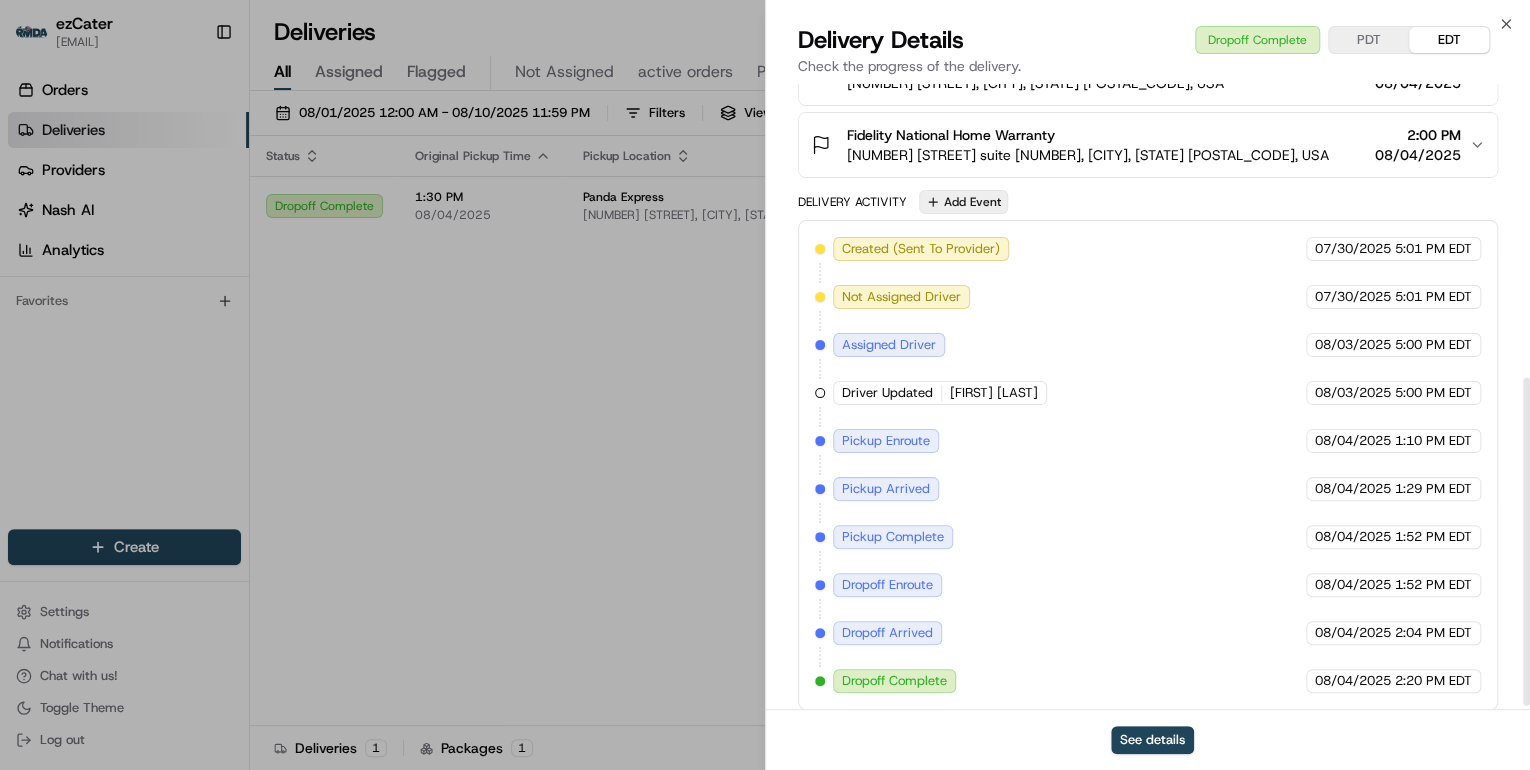scroll, scrollTop: 568, scrollLeft: 0, axis: vertical 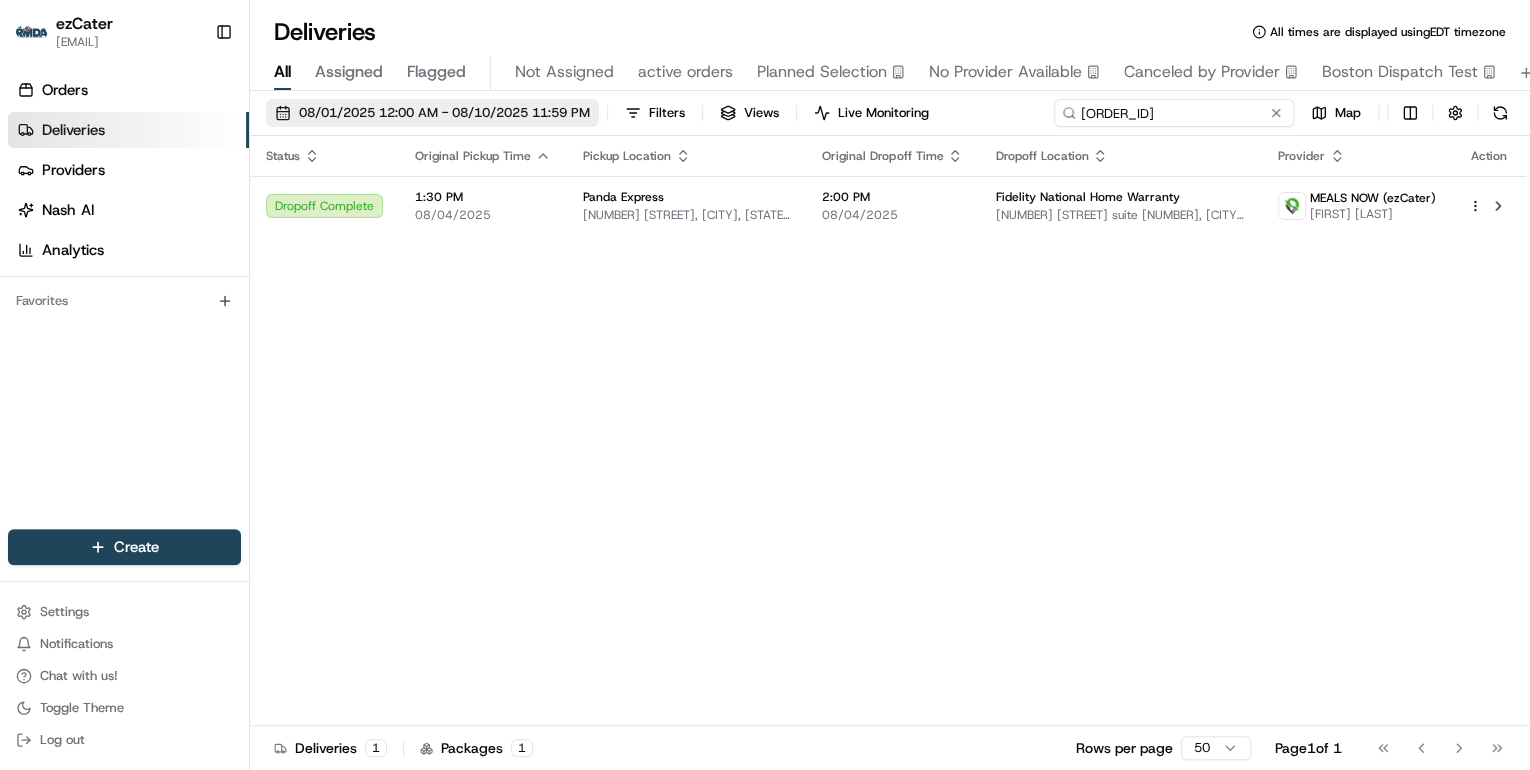 drag, startPoint x: 1208, startPoint y: 126, endPoint x: 585, endPoint y: 123, distance: 623.0072 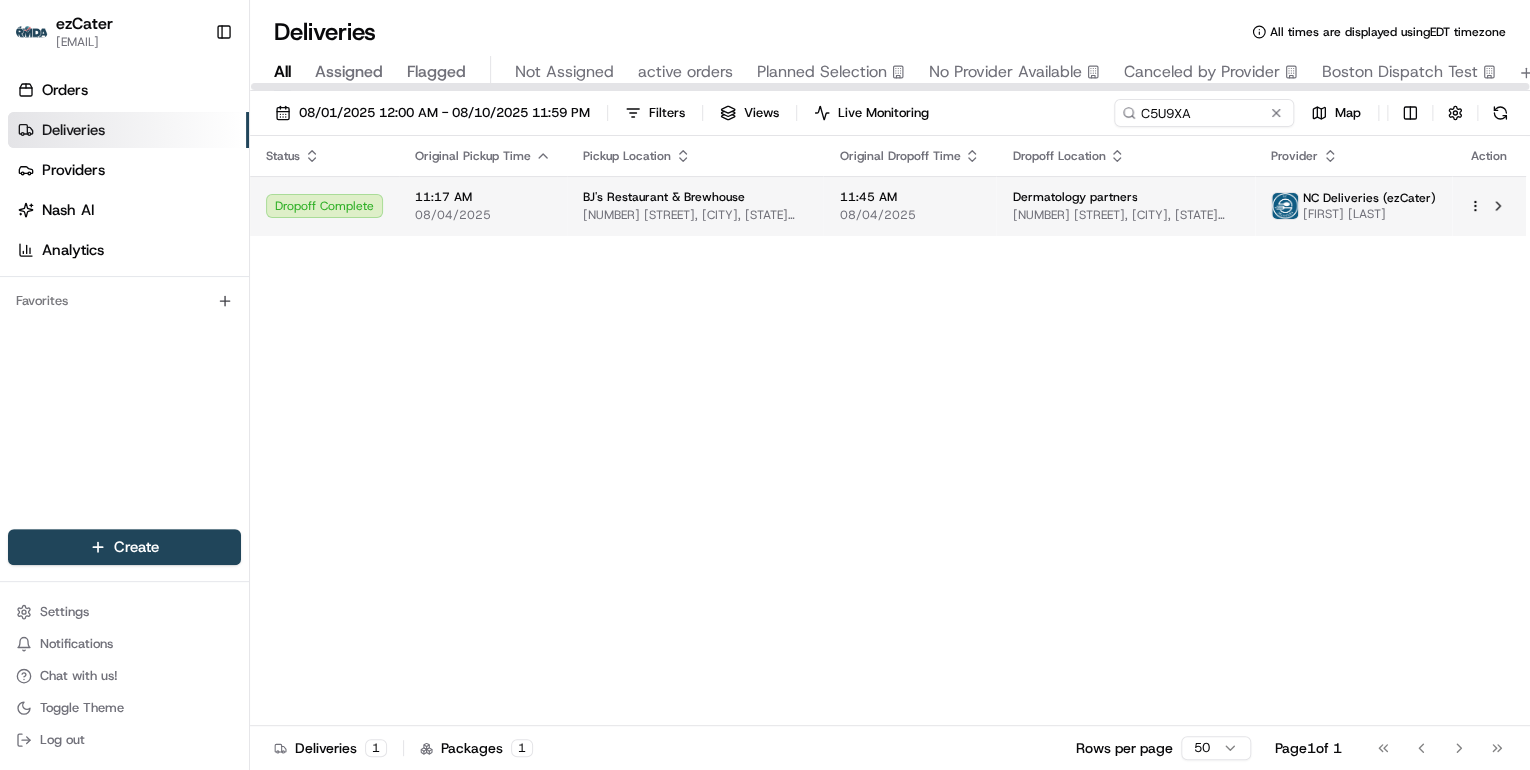 click on "BJ's Restaurant & Brewhouse" at bounding box center (664, 197) 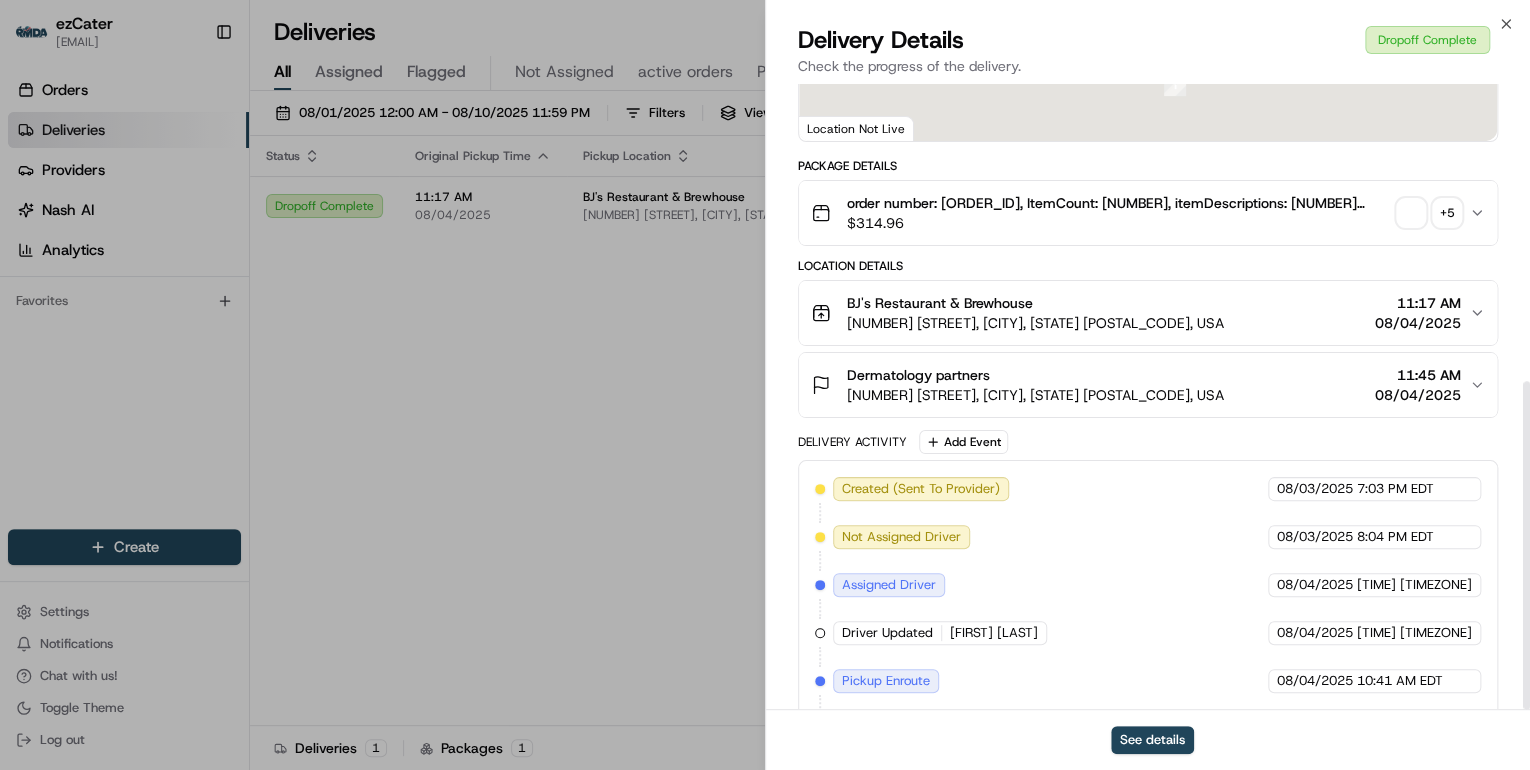 scroll, scrollTop: 568, scrollLeft: 0, axis: vertical 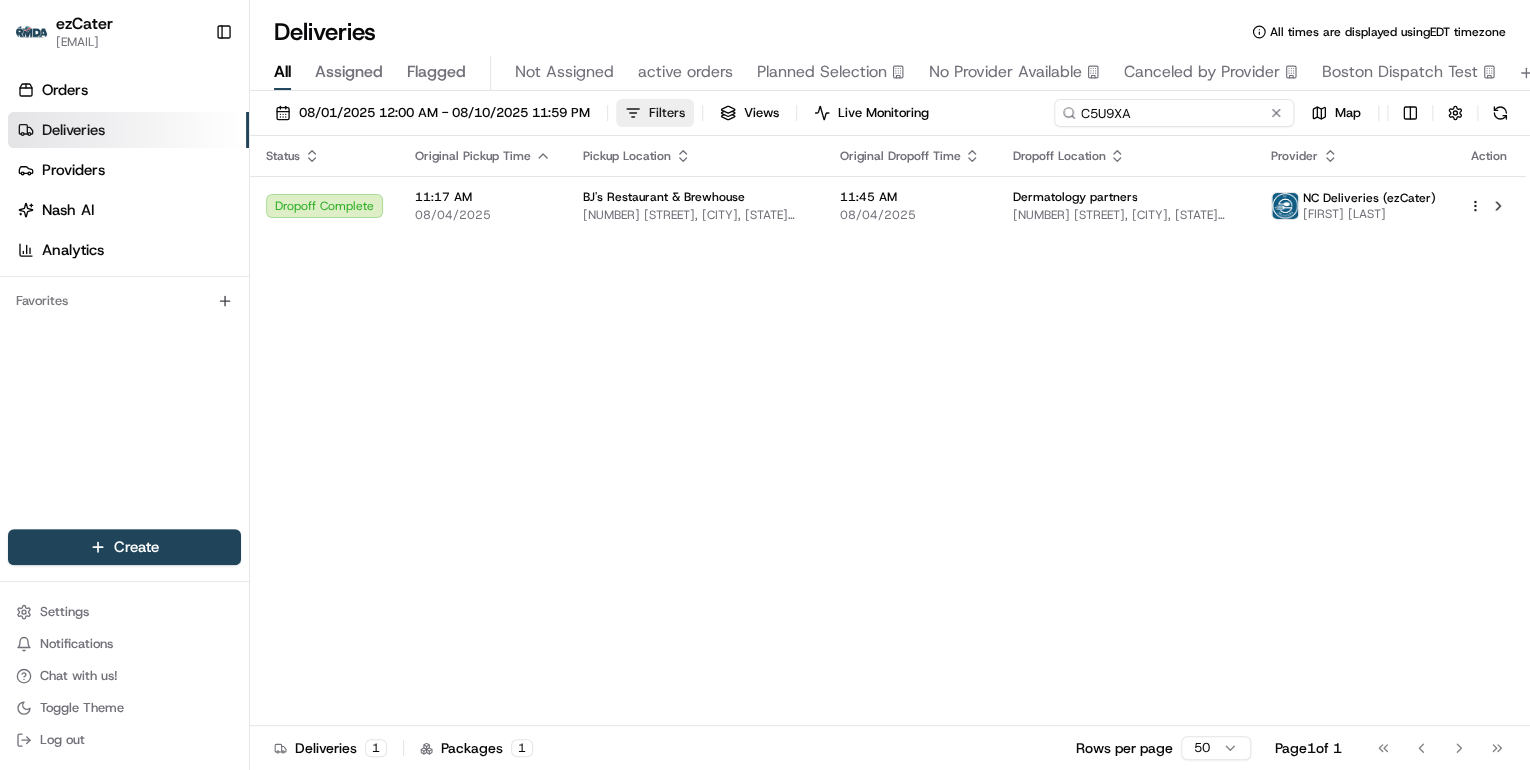 drag, startPoint x: 1221, startPoint y: 120, endPoint x: 631, endPoint y: 124, distance: 590.01355 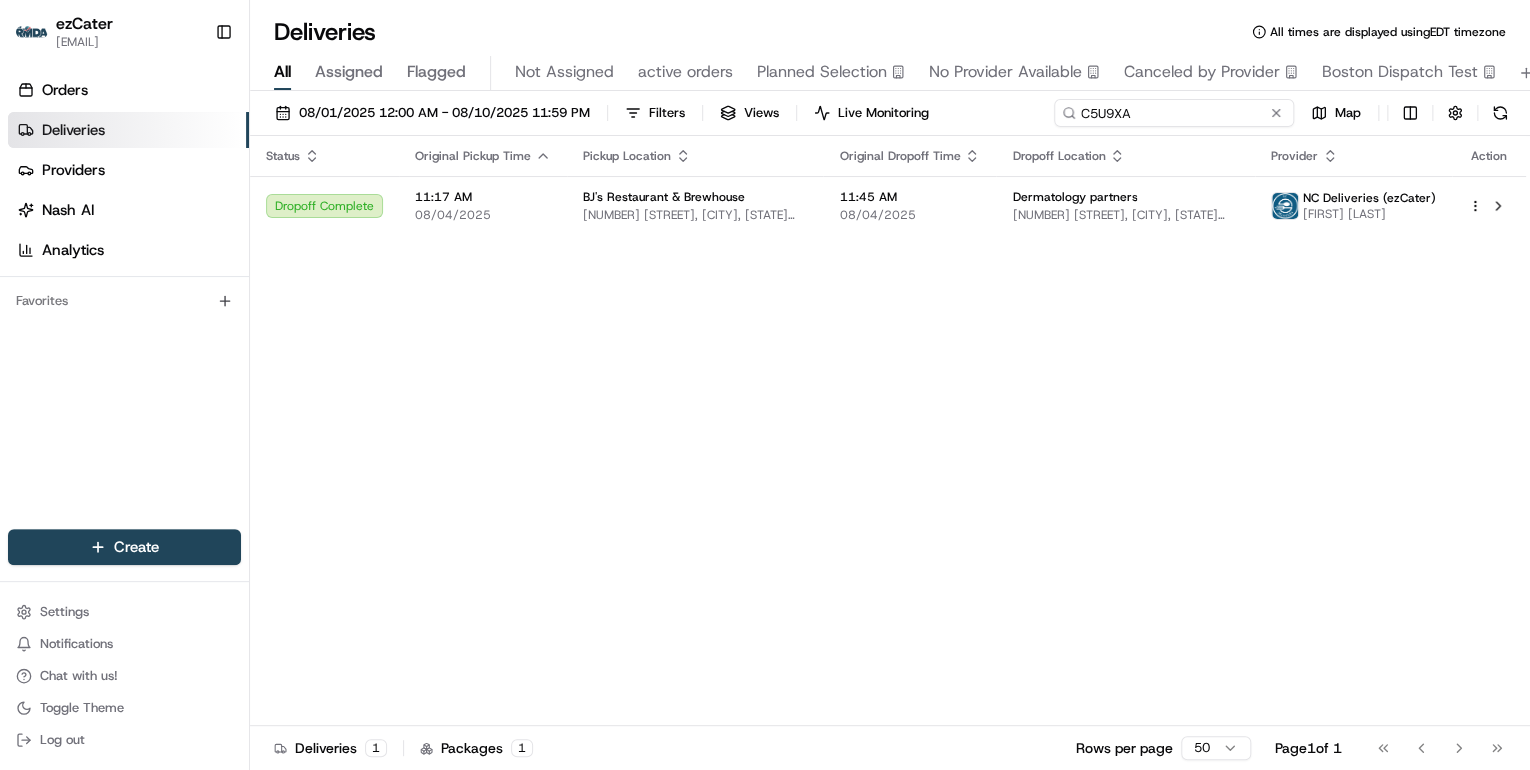 paste on "REL-87KGRQ" 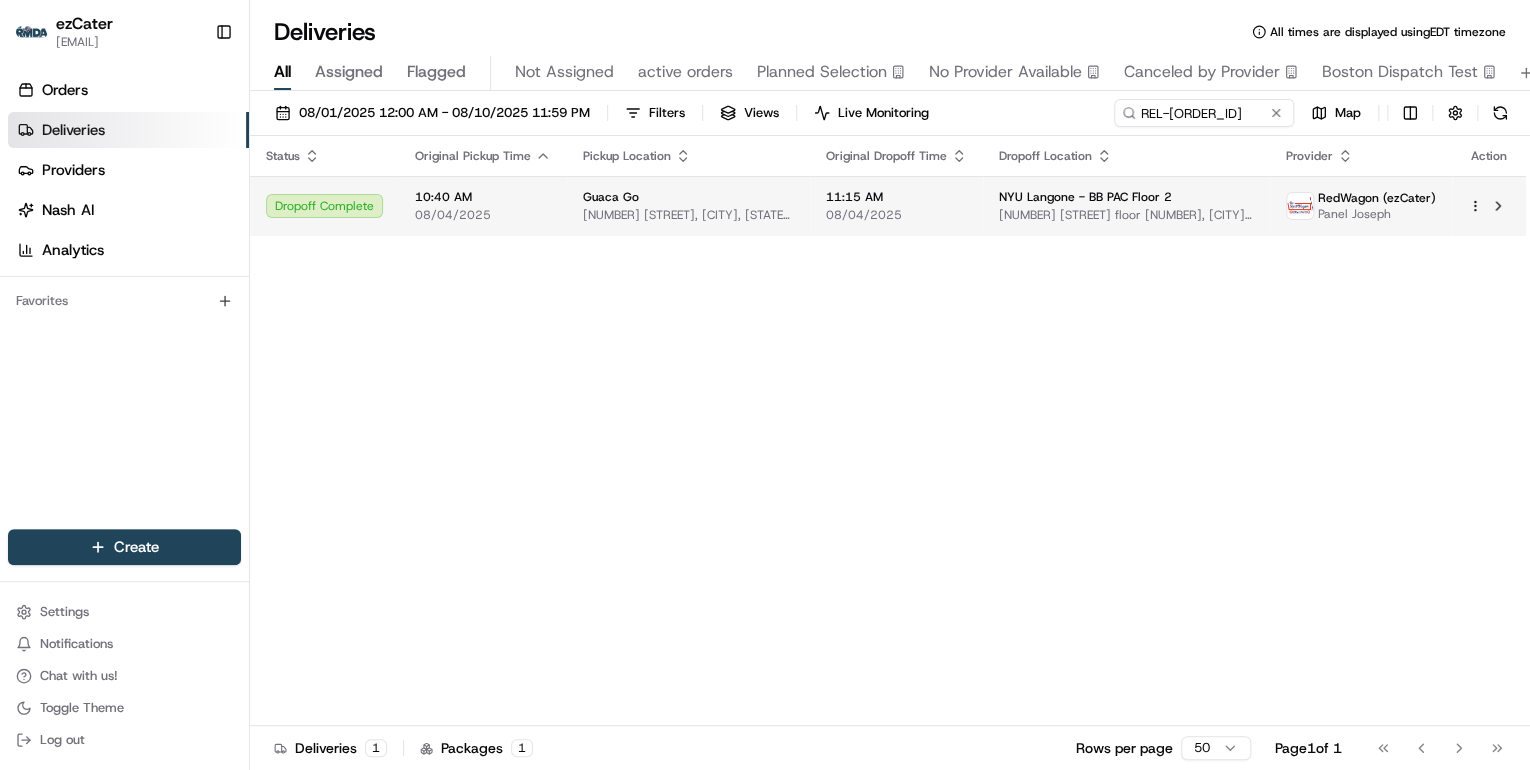 click on "3073 S Dixie Hwy, West Palm Beach, FL 33405, USA" at bounding box center (688, 215) 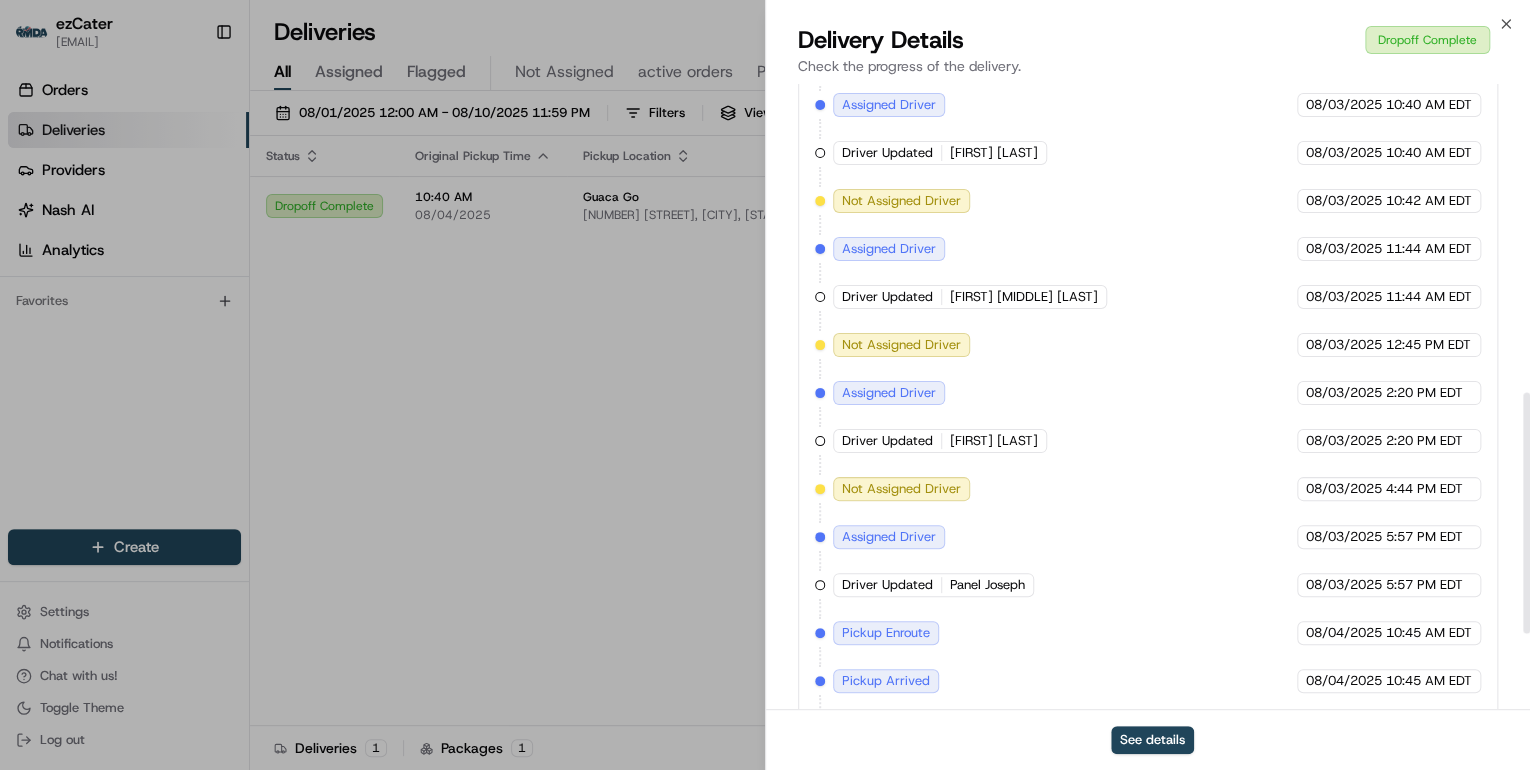 scroll, scrollTop: 996, scrollLeft: 0, axis: vertical 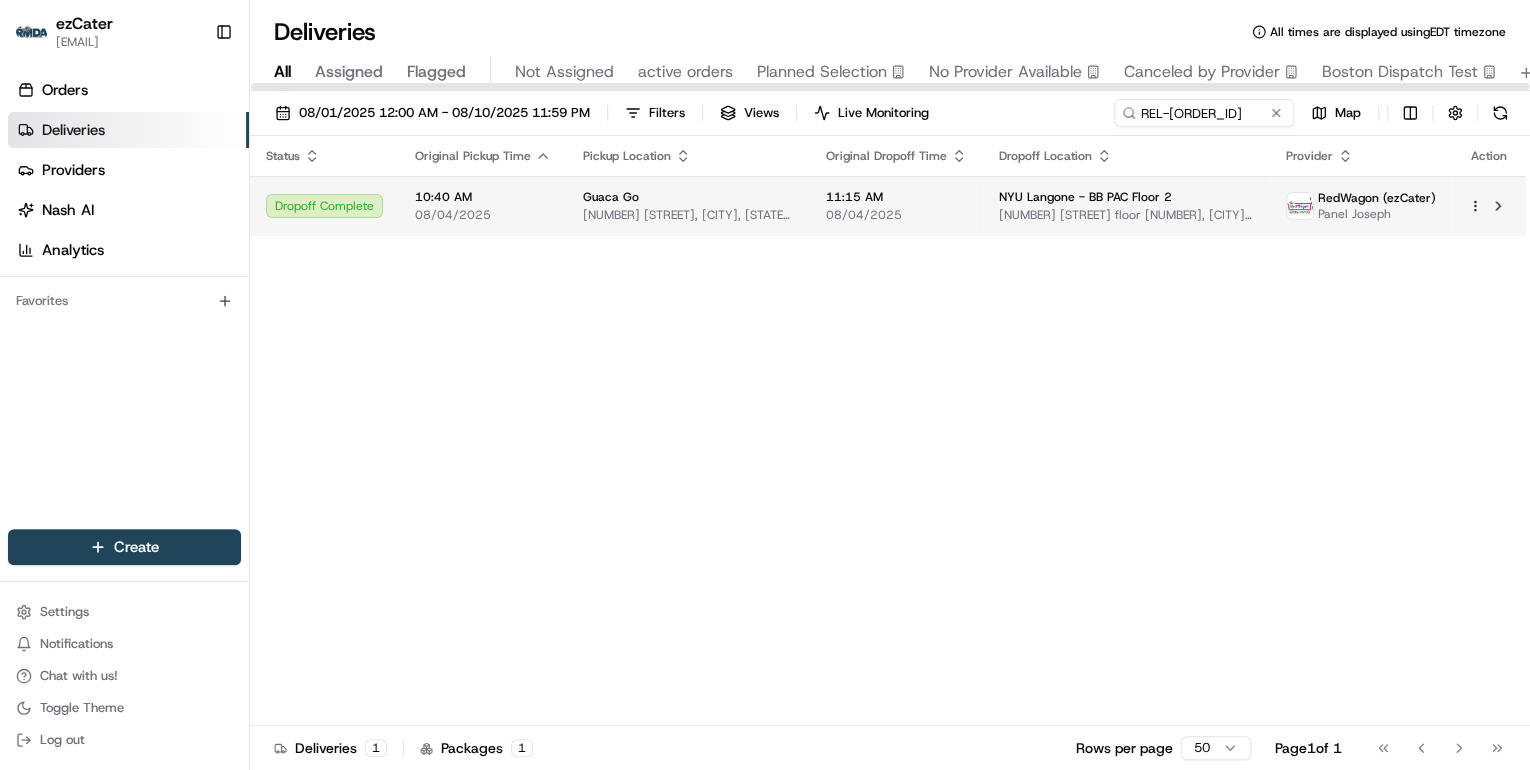 click on "3073 S Dixie Hwy, West Palm Beach, FL 33405, USA" at bounding box center [688, 215] 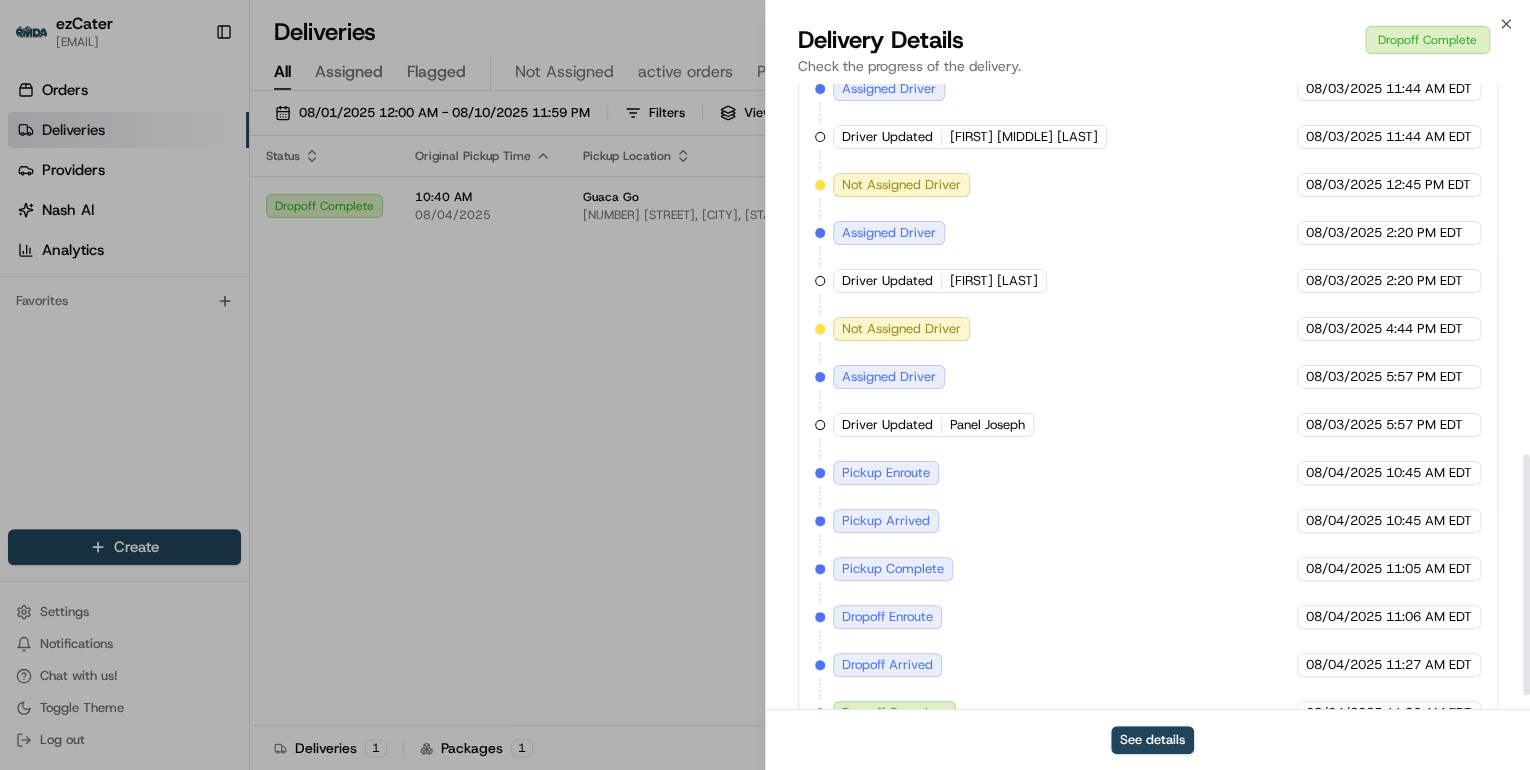 scroll, scrollTop: 996, scrollLeft: 0, axis: vertical 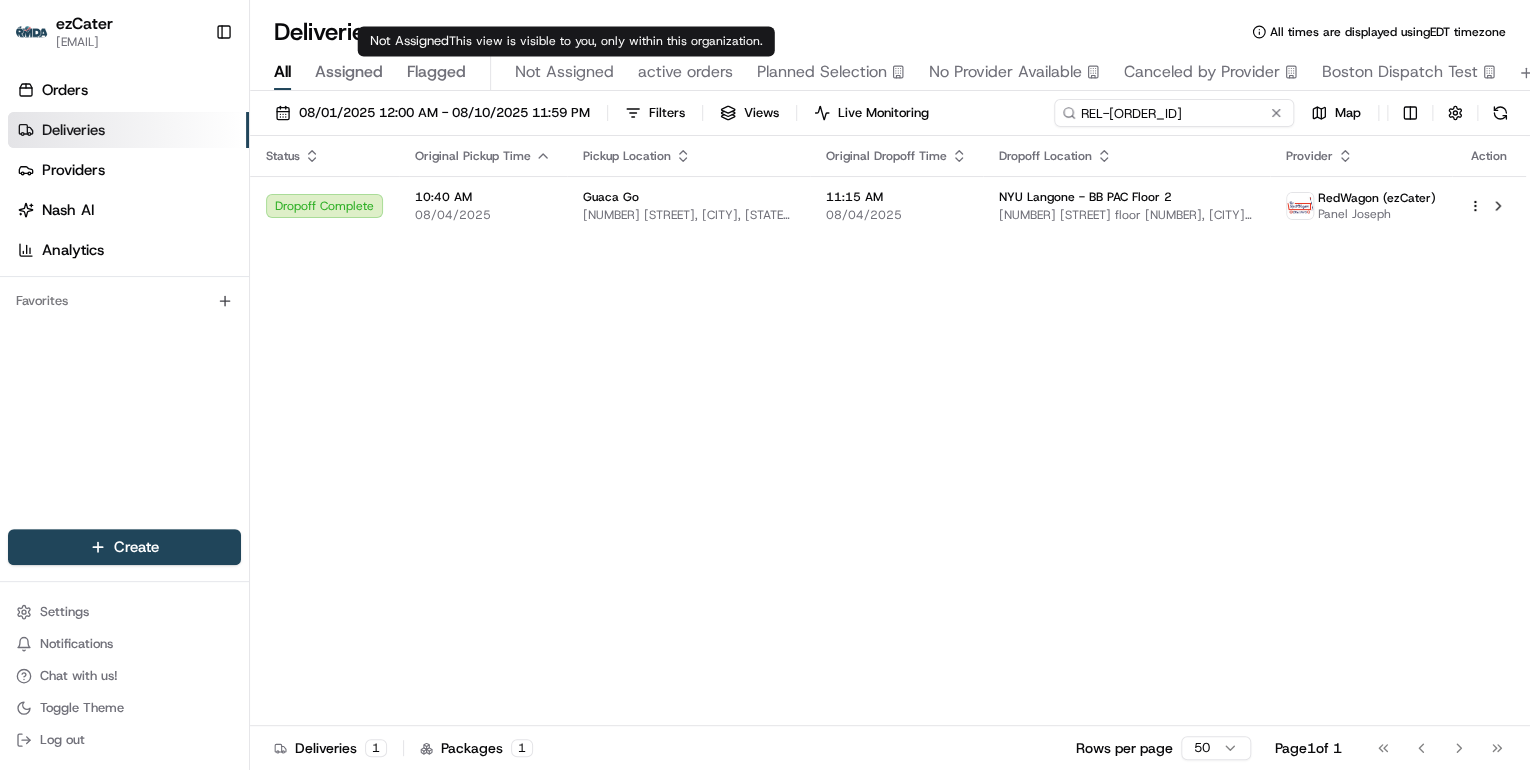 drag, startPoint x: 1256, startPoint y: 115, endPoint x: 420, endPoint y: 65, distance: 837.4939 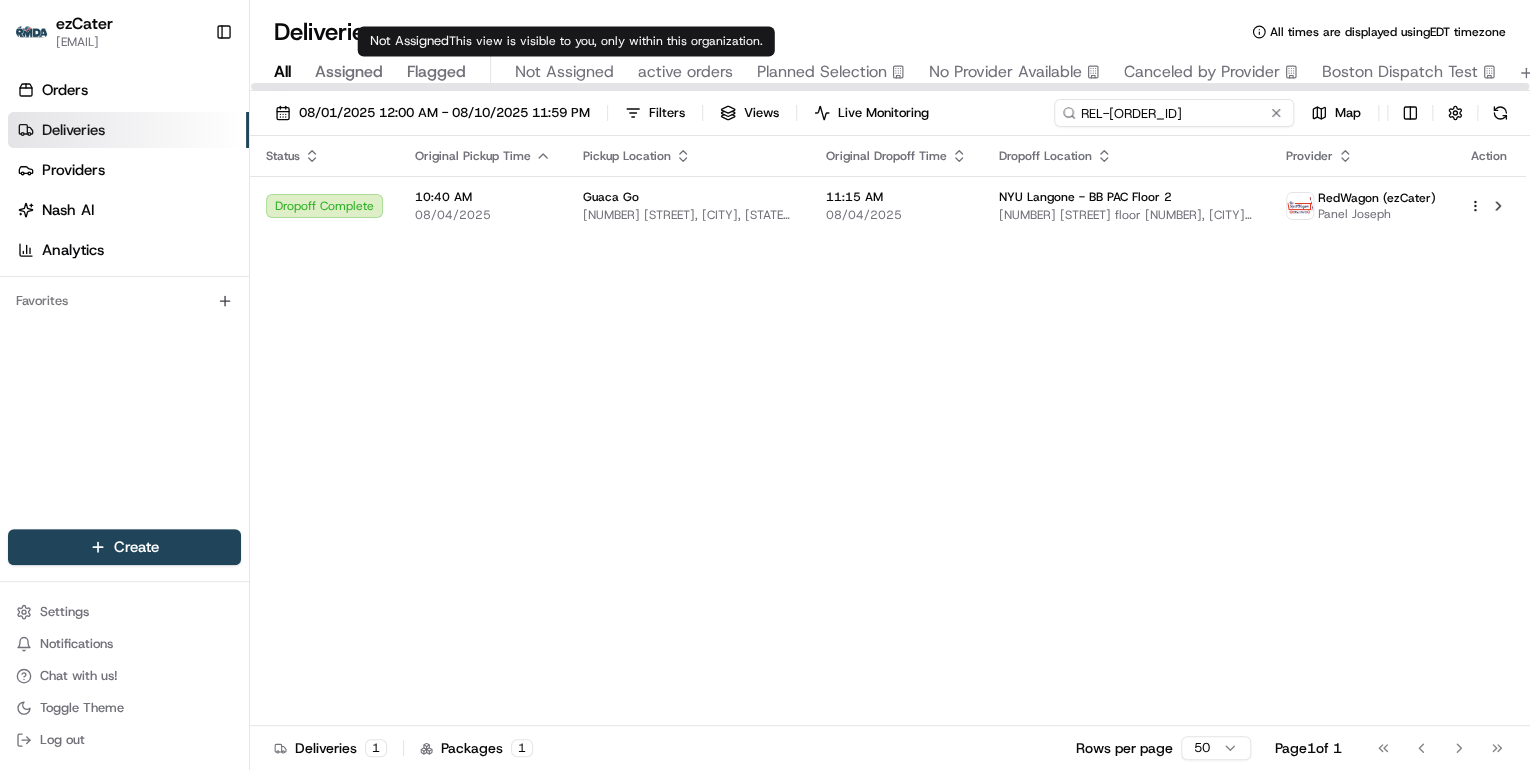 paste on "7MG45E" 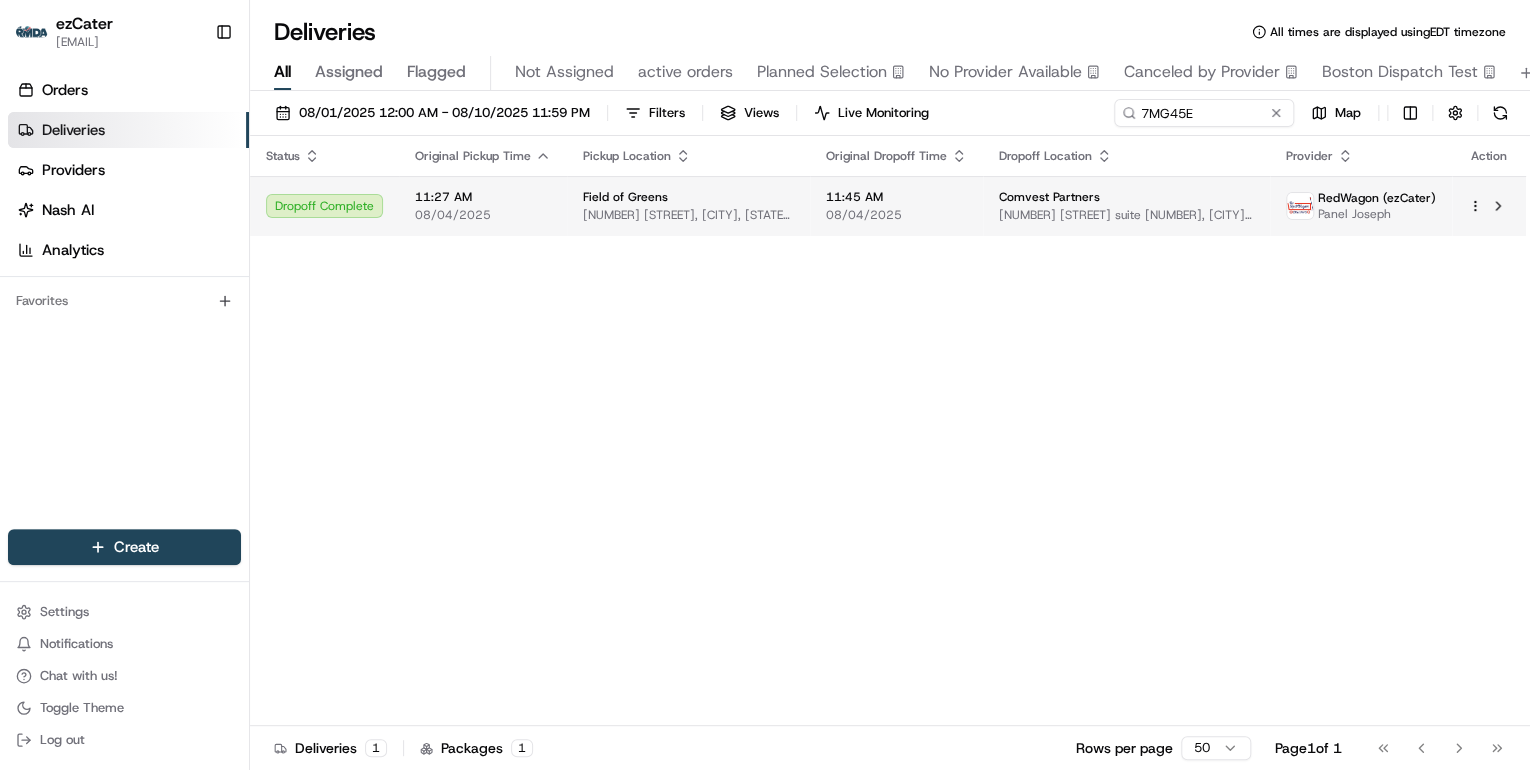 click on "08/04/2025" at bounding box center [483, 215] 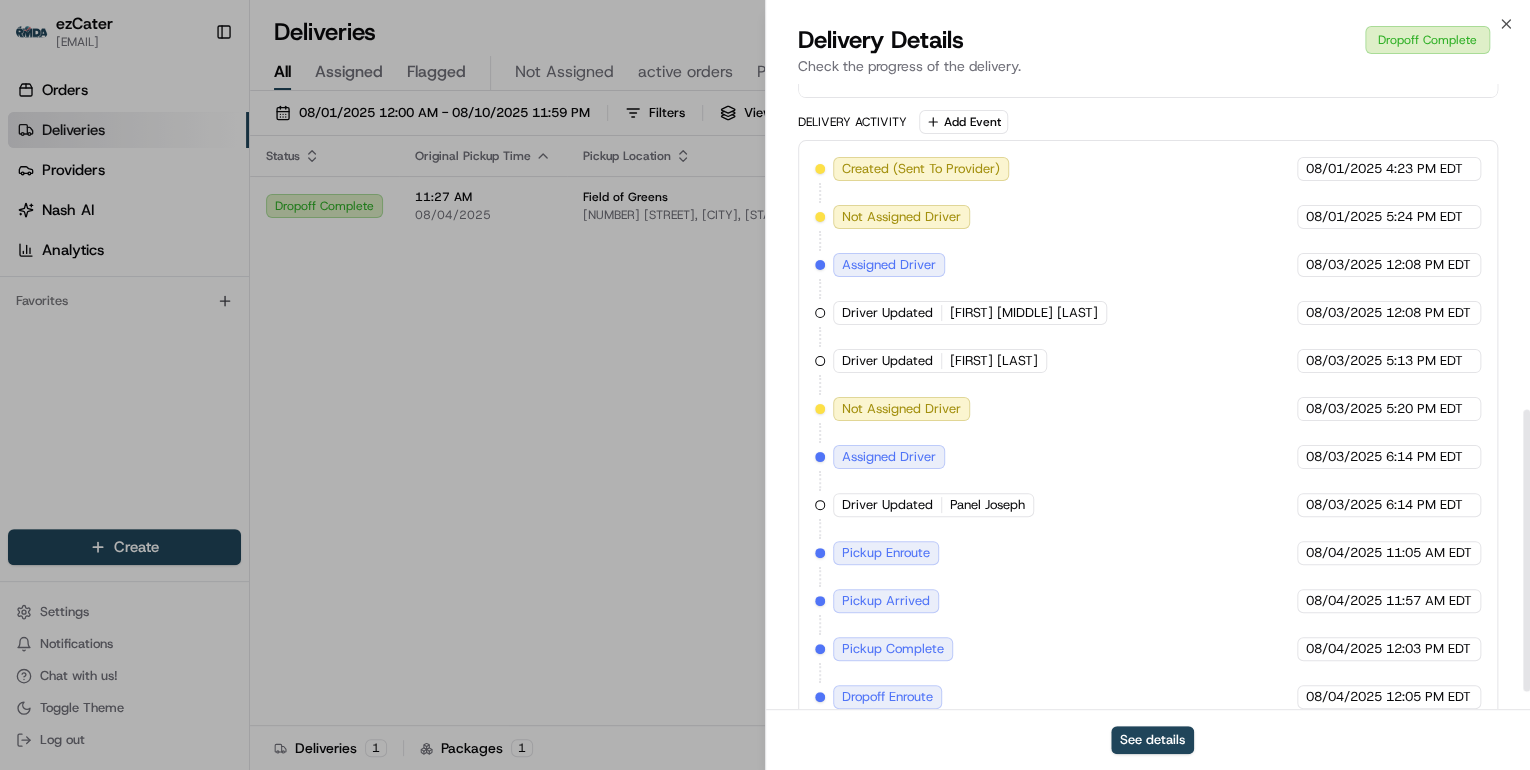 scroll, scrollTop: 758, scrollLeft: 0, axis: vertical 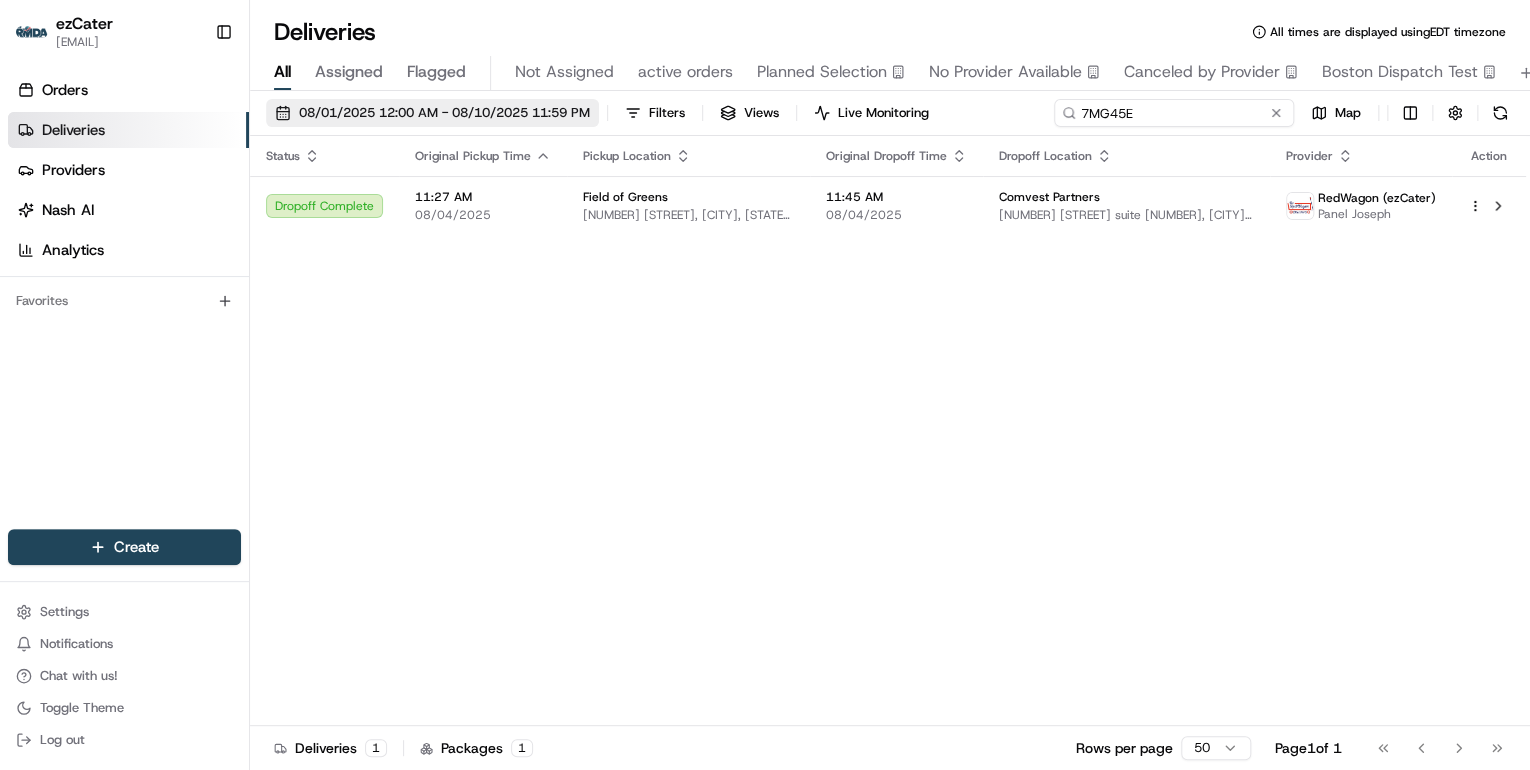 drag, startPoint x: 1204, startPoint y: 112, endPoint x: 512, endPoint y: 112, distance: 692 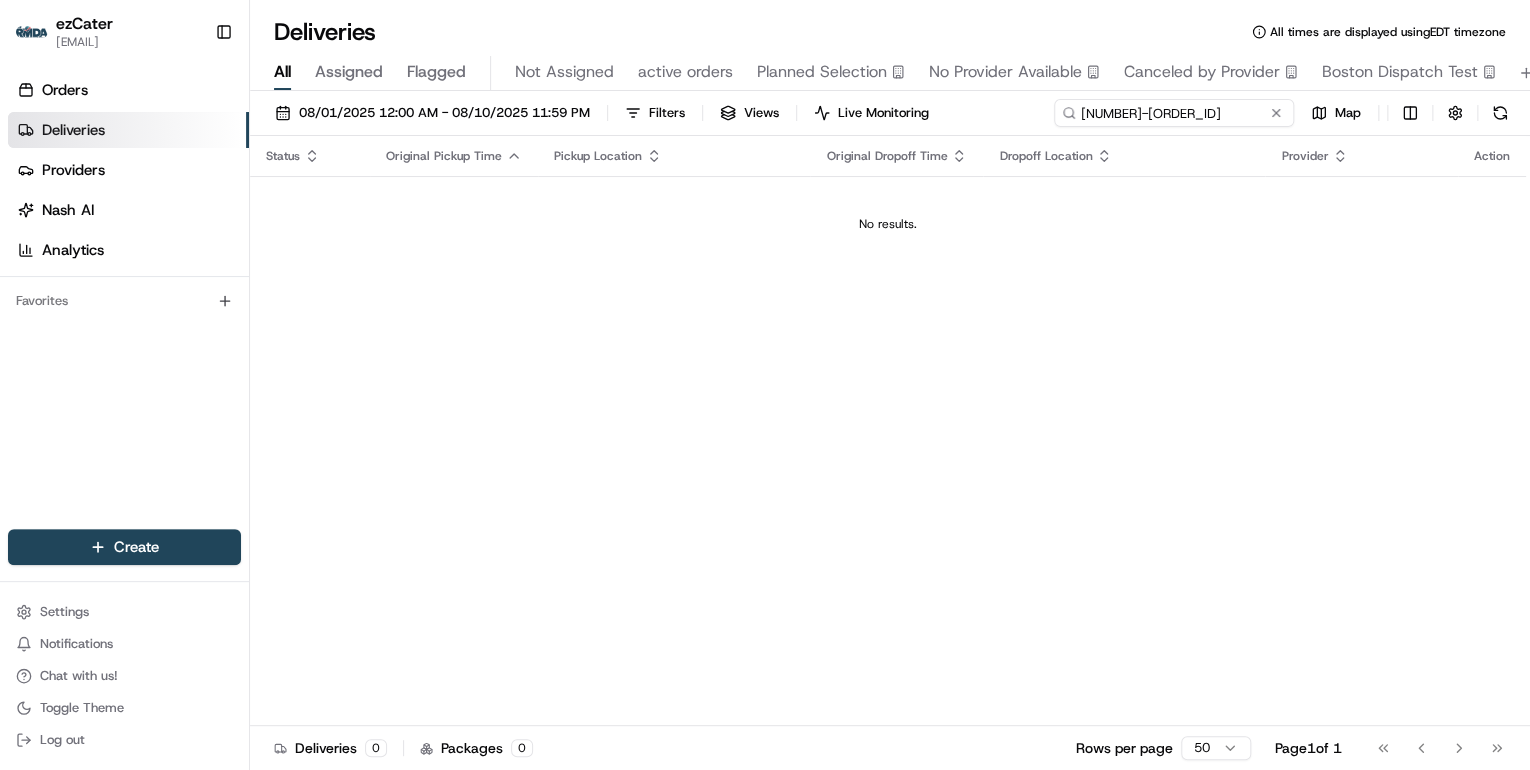 click on "460-9AF" at bounding box center [1174, 113] 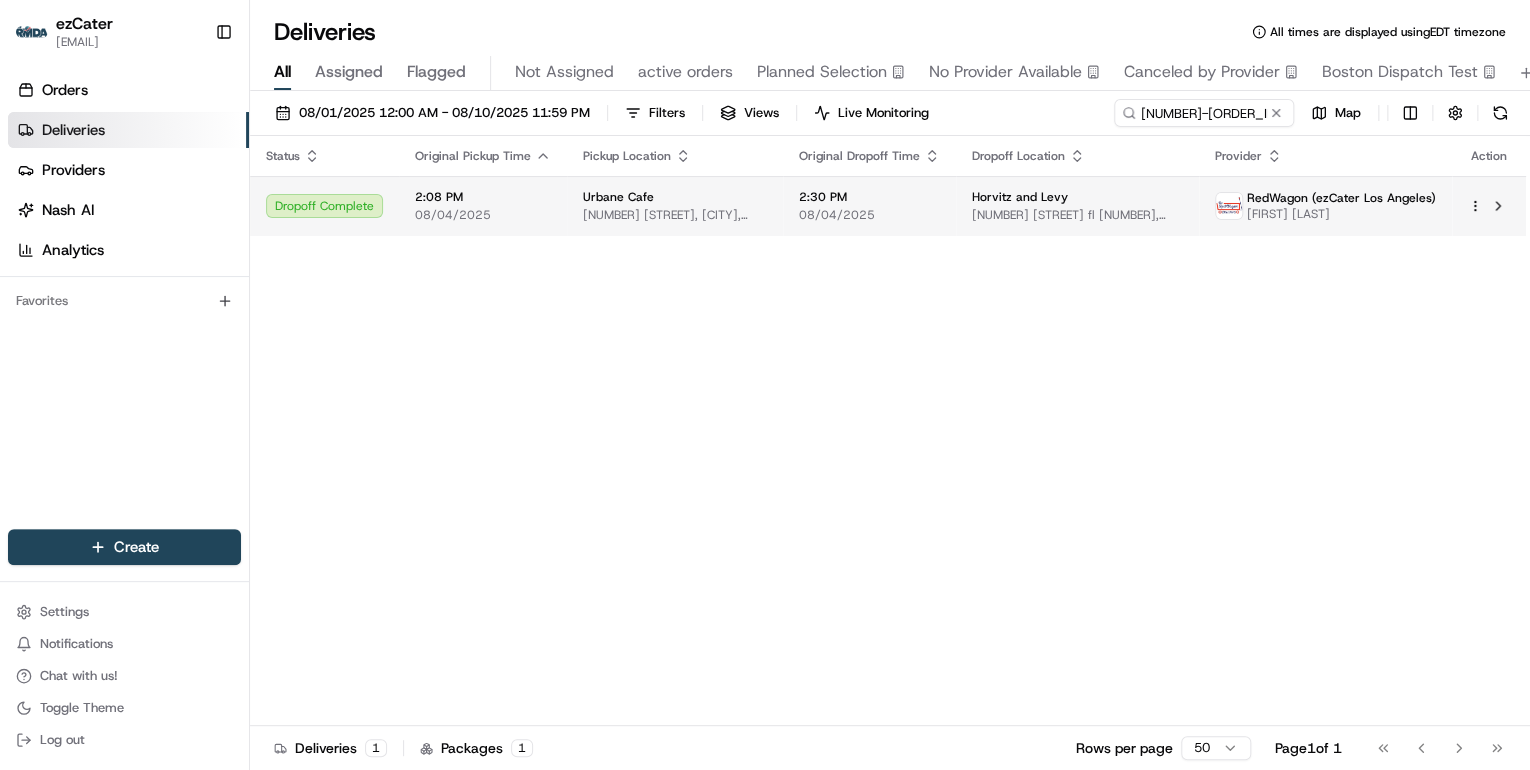 click on "[NUMBER] [STREET], [CITY], [STATE] [POSTAL_CODE], [COUNTRY]" at bounding box center [675, 215] 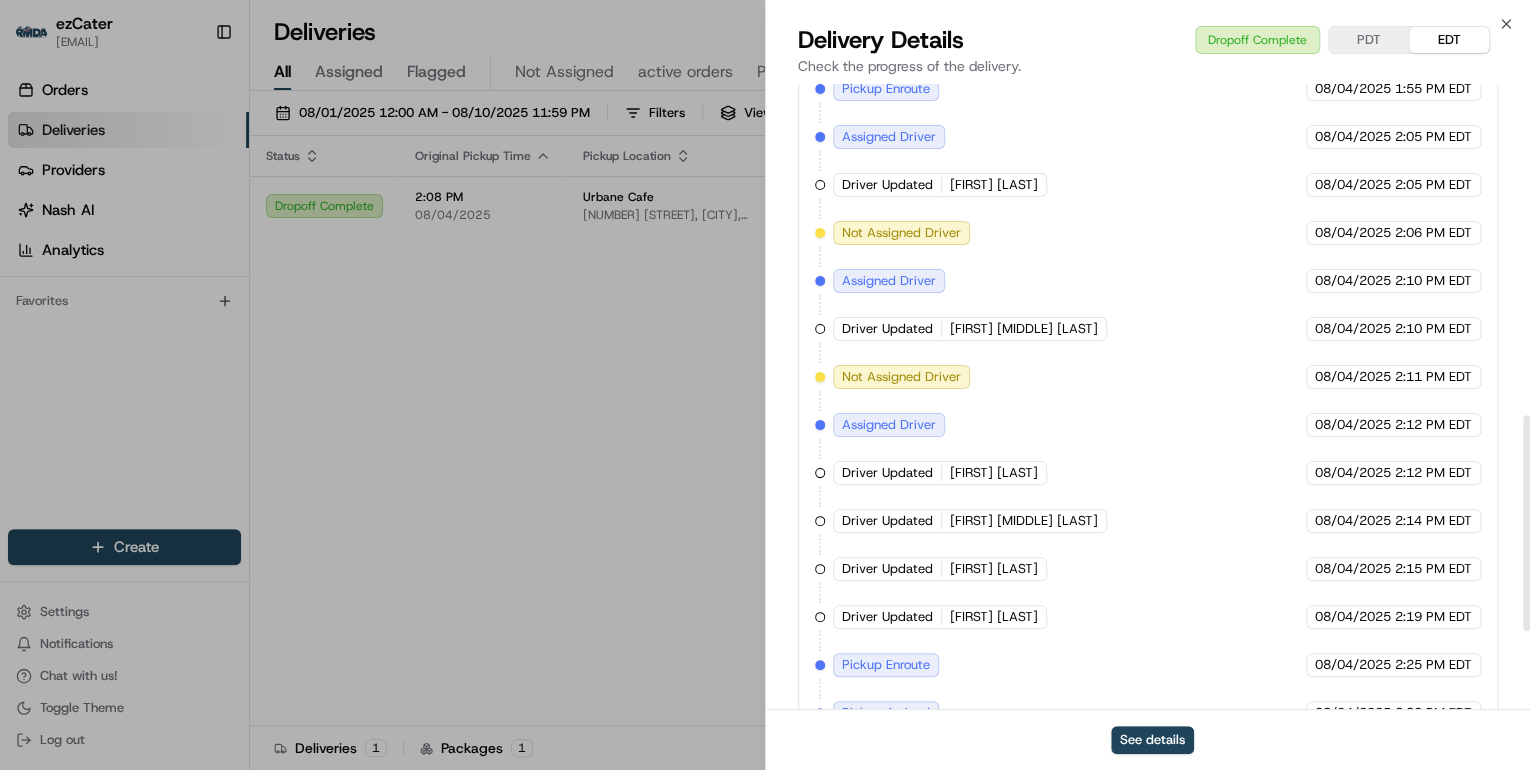 scroll, scrollTop: 1186, scrollLeft: 0, axis: vertical 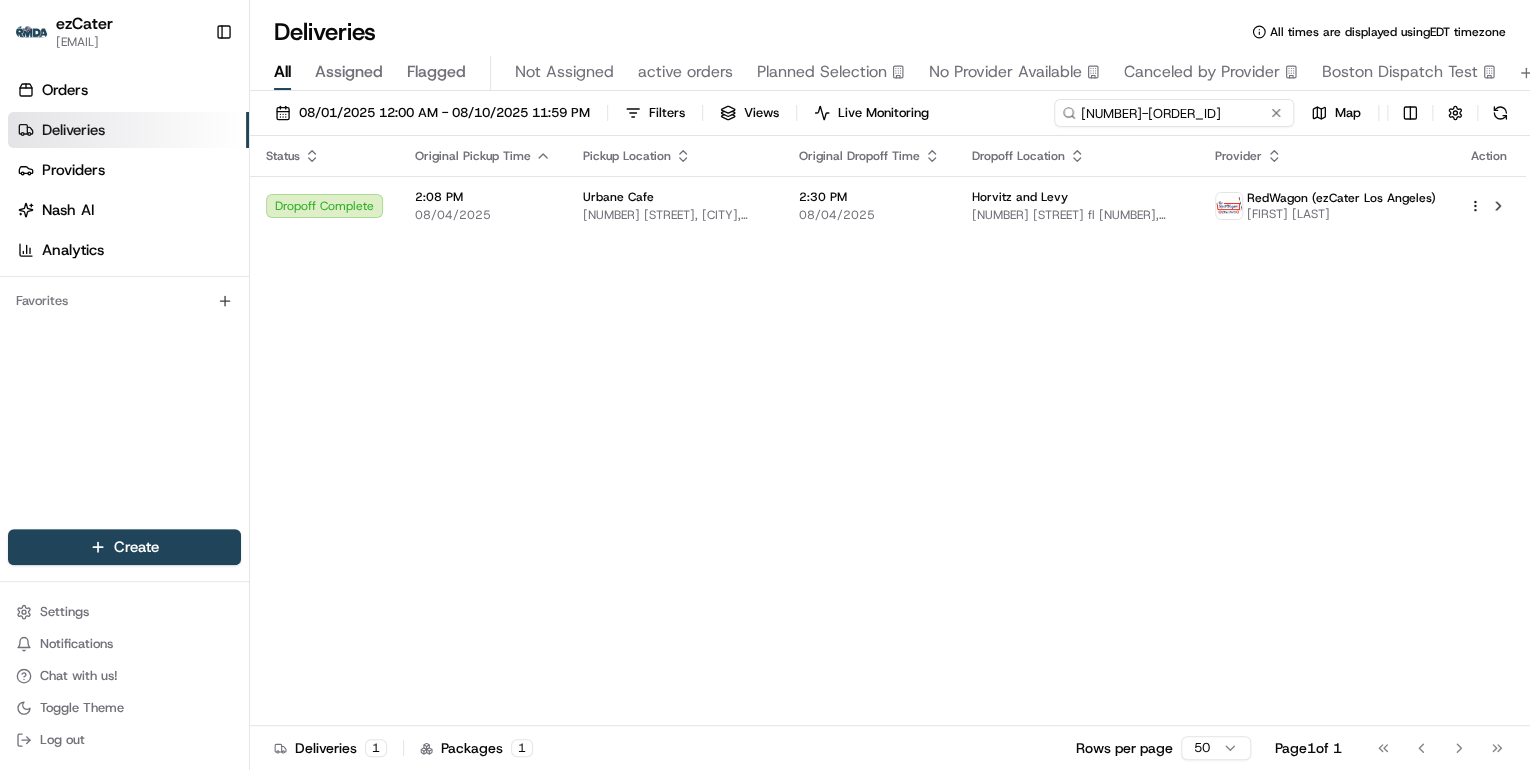 drag, startPoint x: 1196, startPoint y: 113, endPoint x: 704, endPoint y: 98, distance: 492.2286 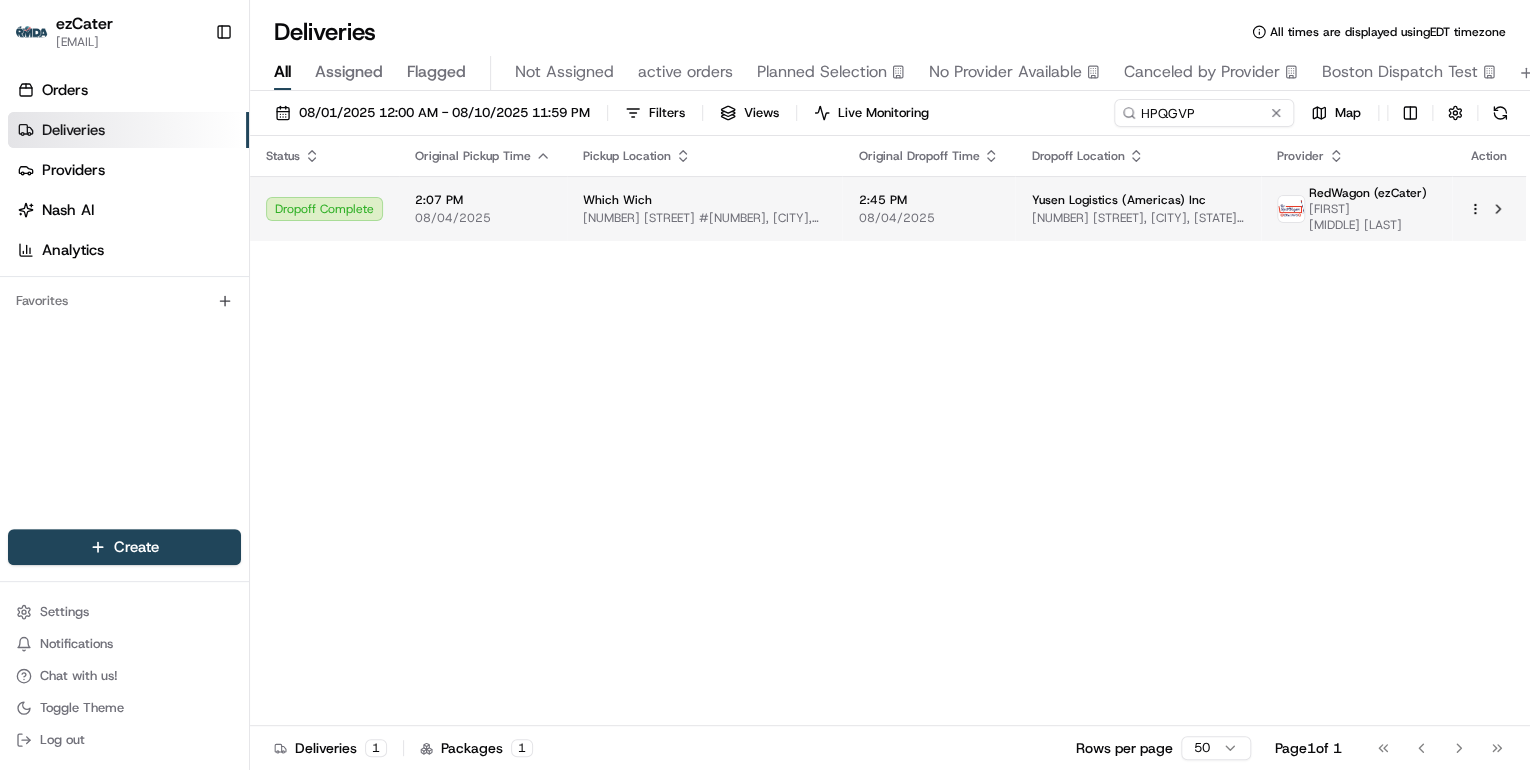 click on "[NUMBER] [STREET] #[NUMBER], [CITY], [STATE] [POSTAL_CODE], USA" at bounding box center (704, 218) 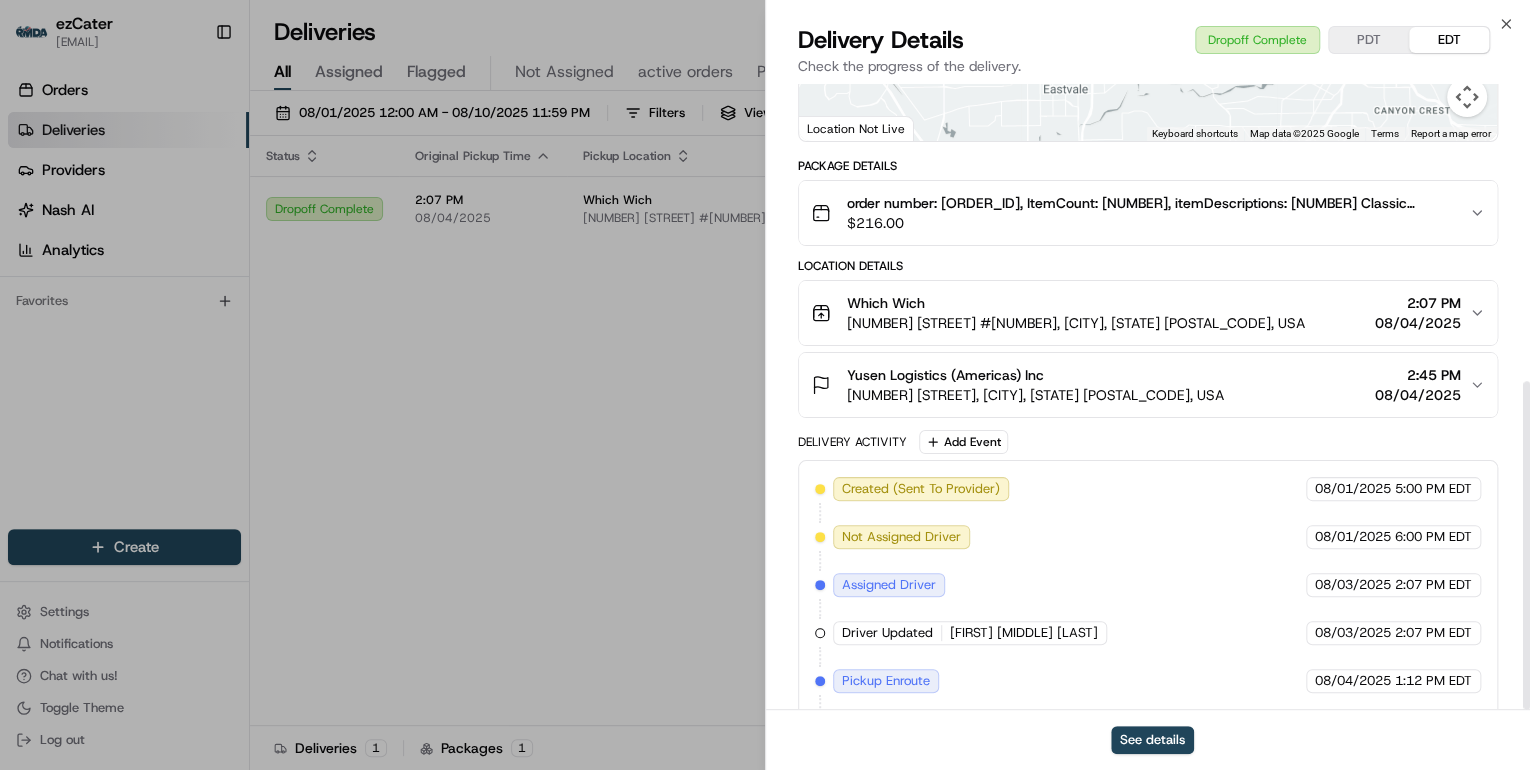 scroll, scrollTop: 568, scrollLeft: 0, axis: vertical 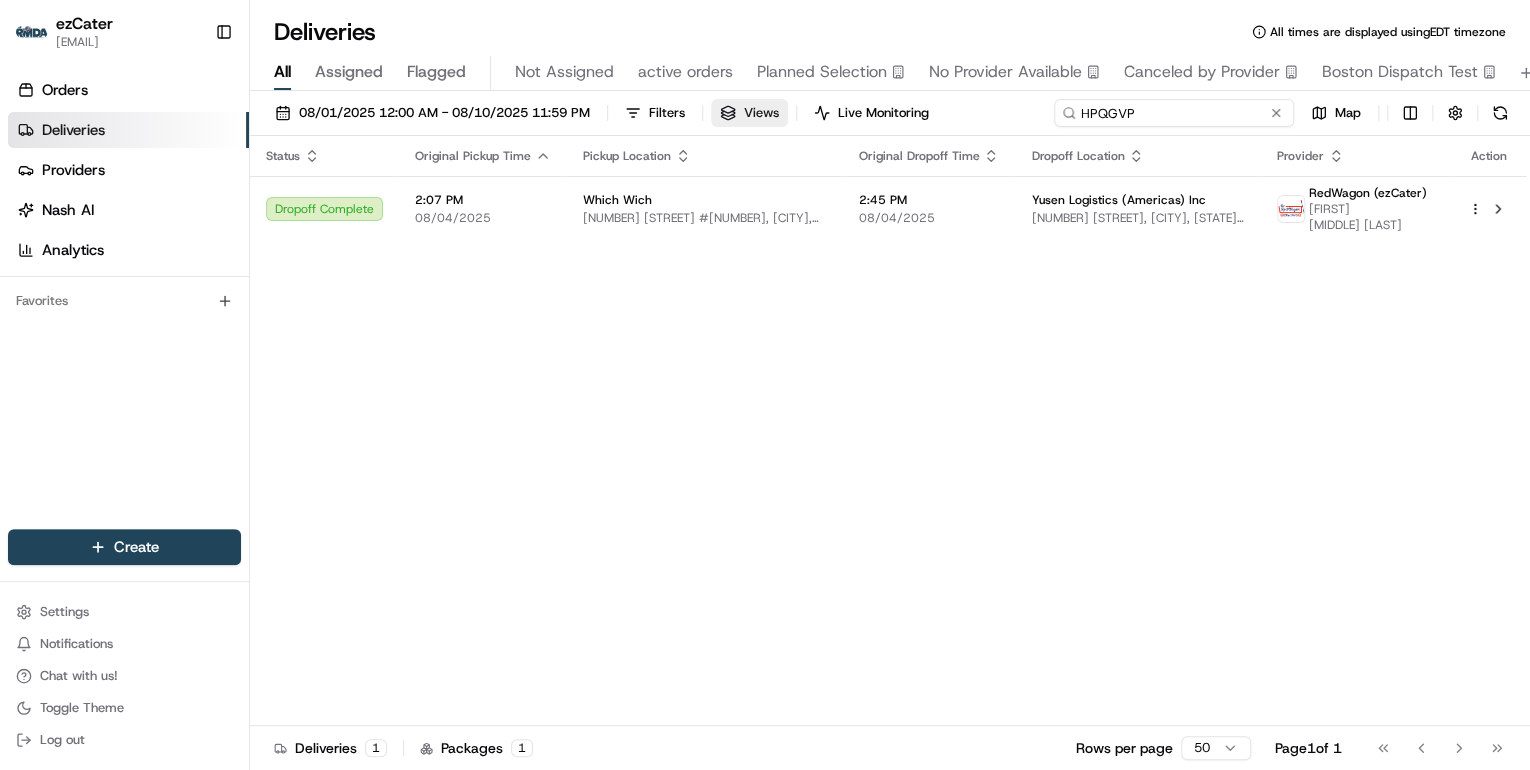 drag, startPoint x: 1193, startPoint y: 109, endPoint x: 731, endPoint y: 119, distance: 462.10822 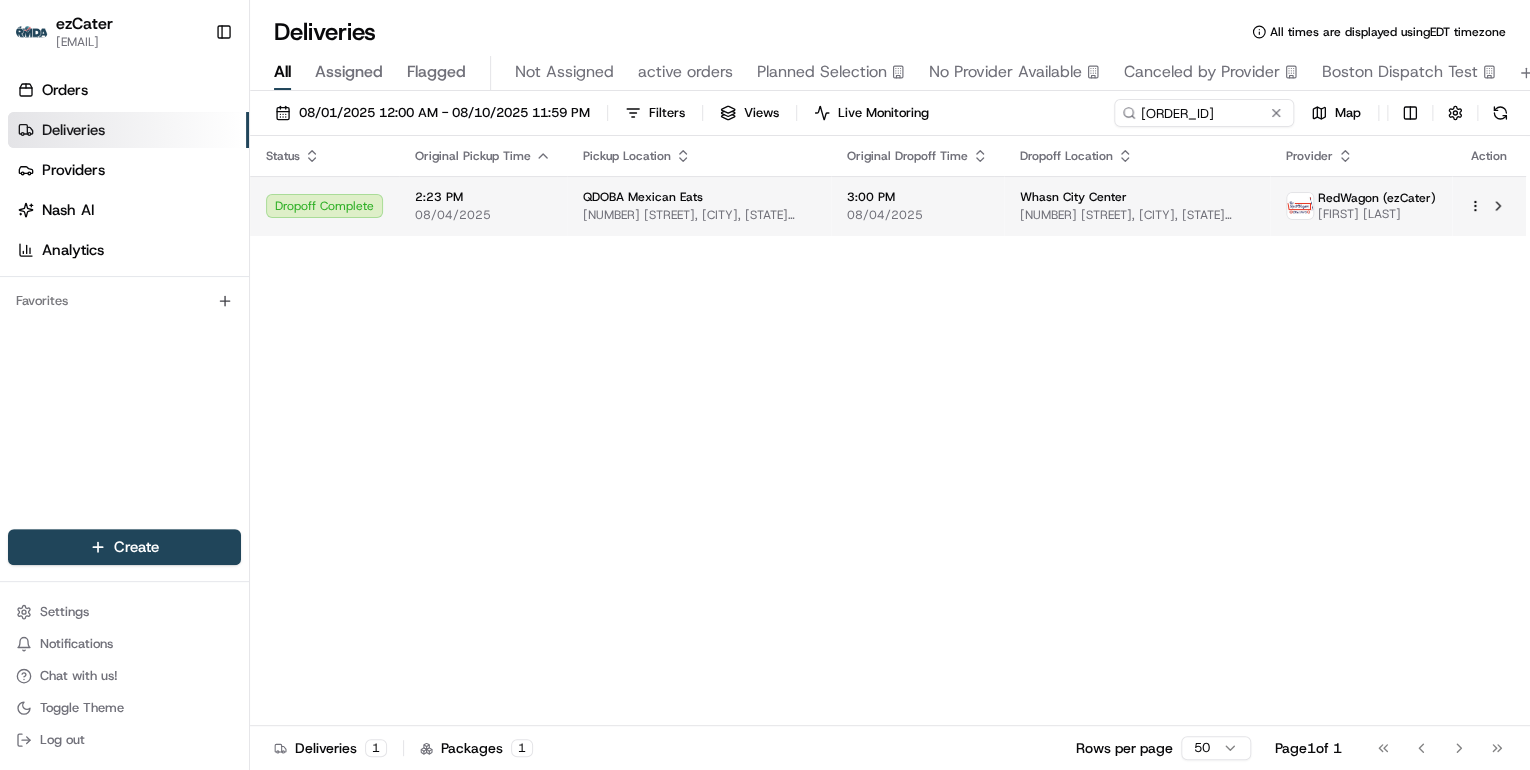 click on "QDOBA Mexican Eats" at bounding box center [699, 197] 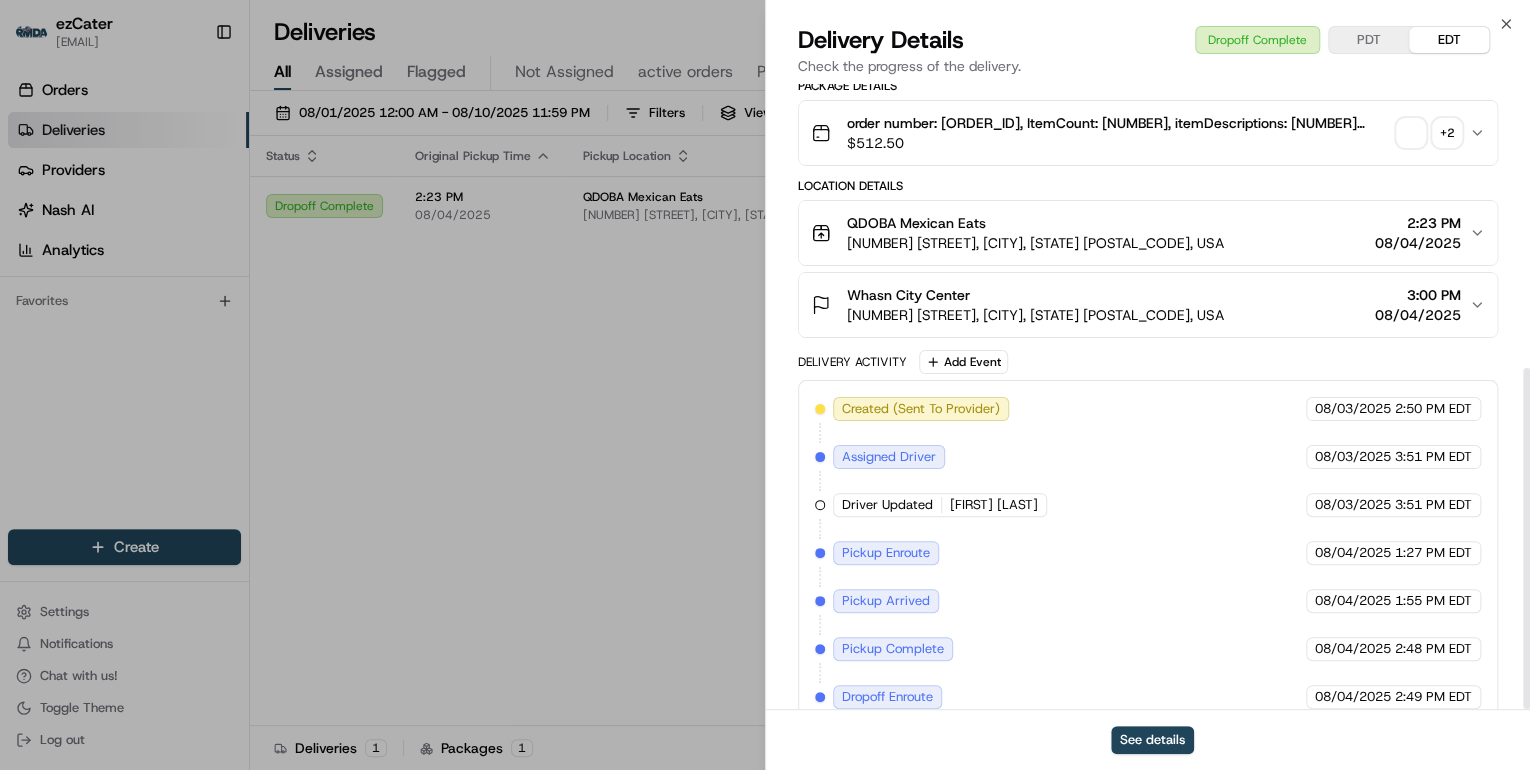 scroll, scrollTop: 520, scrollLeft: 0, axis: vertical 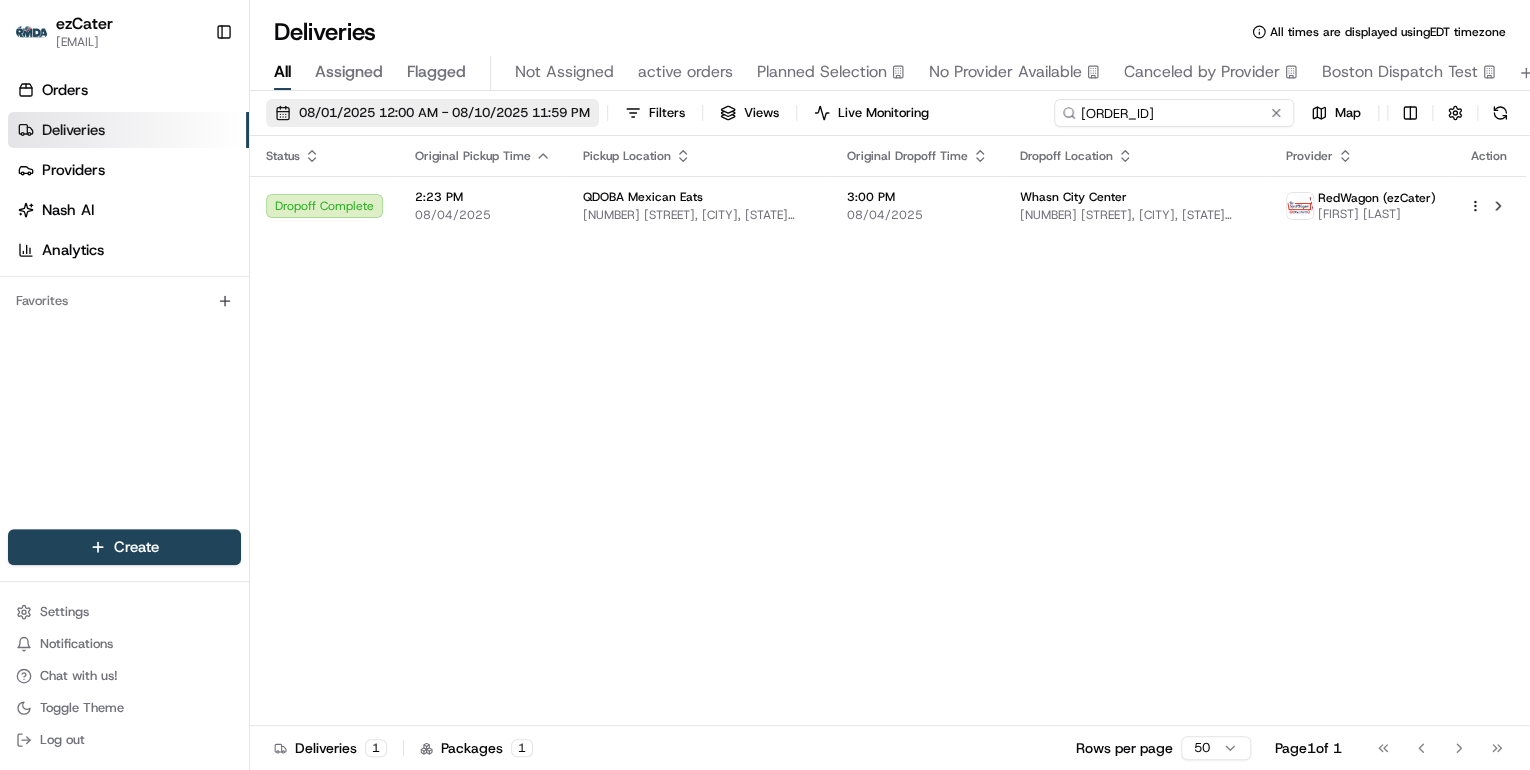 drag, startPoint x: 1201, startPoint y: 108, endPoint x: 376, endPoint y: 109, distance: 825.0006 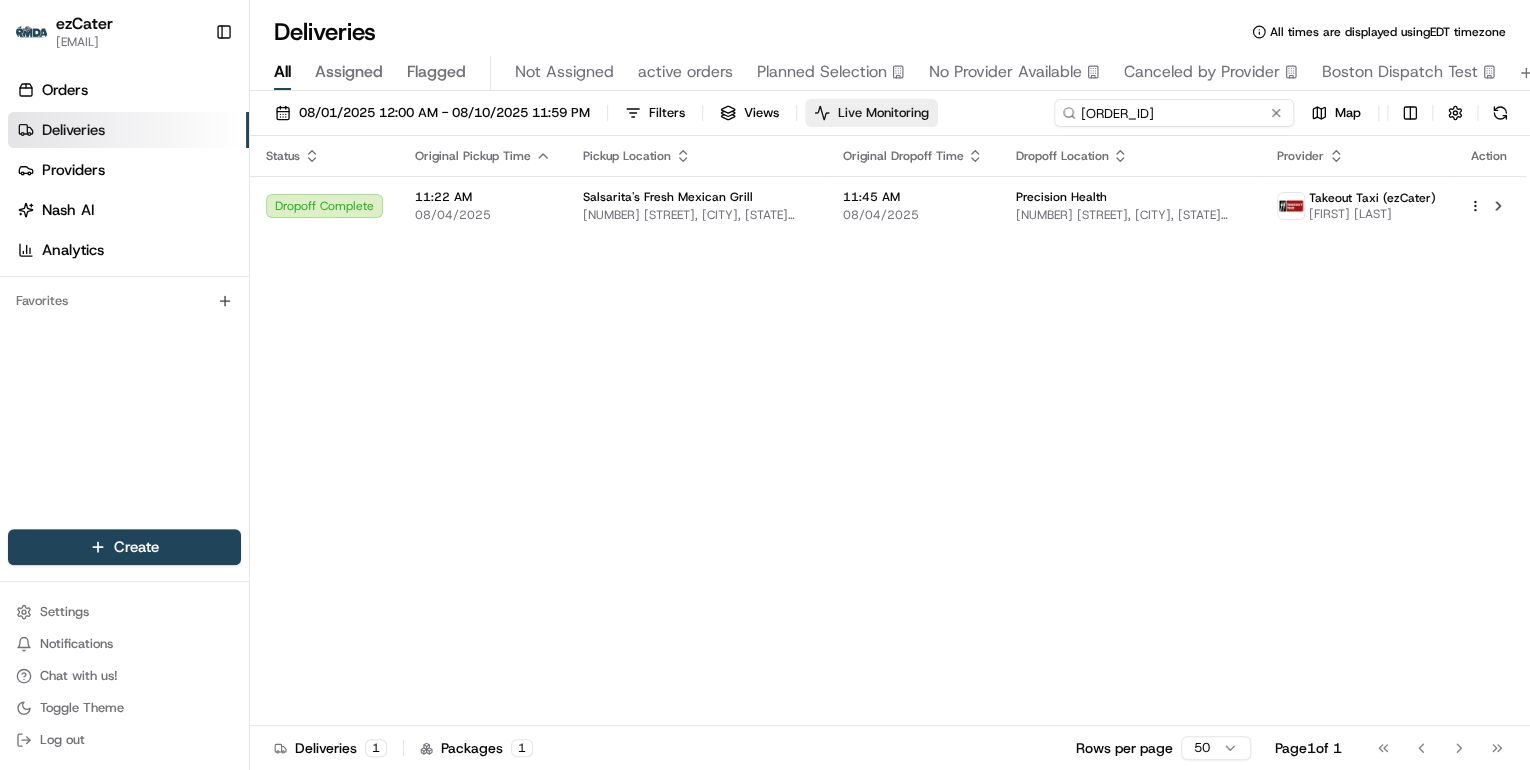 drag, startPoint x: 1139, startPoint y: 116, endPoint x: 824, endPoint y: 104, distance: 315.2285 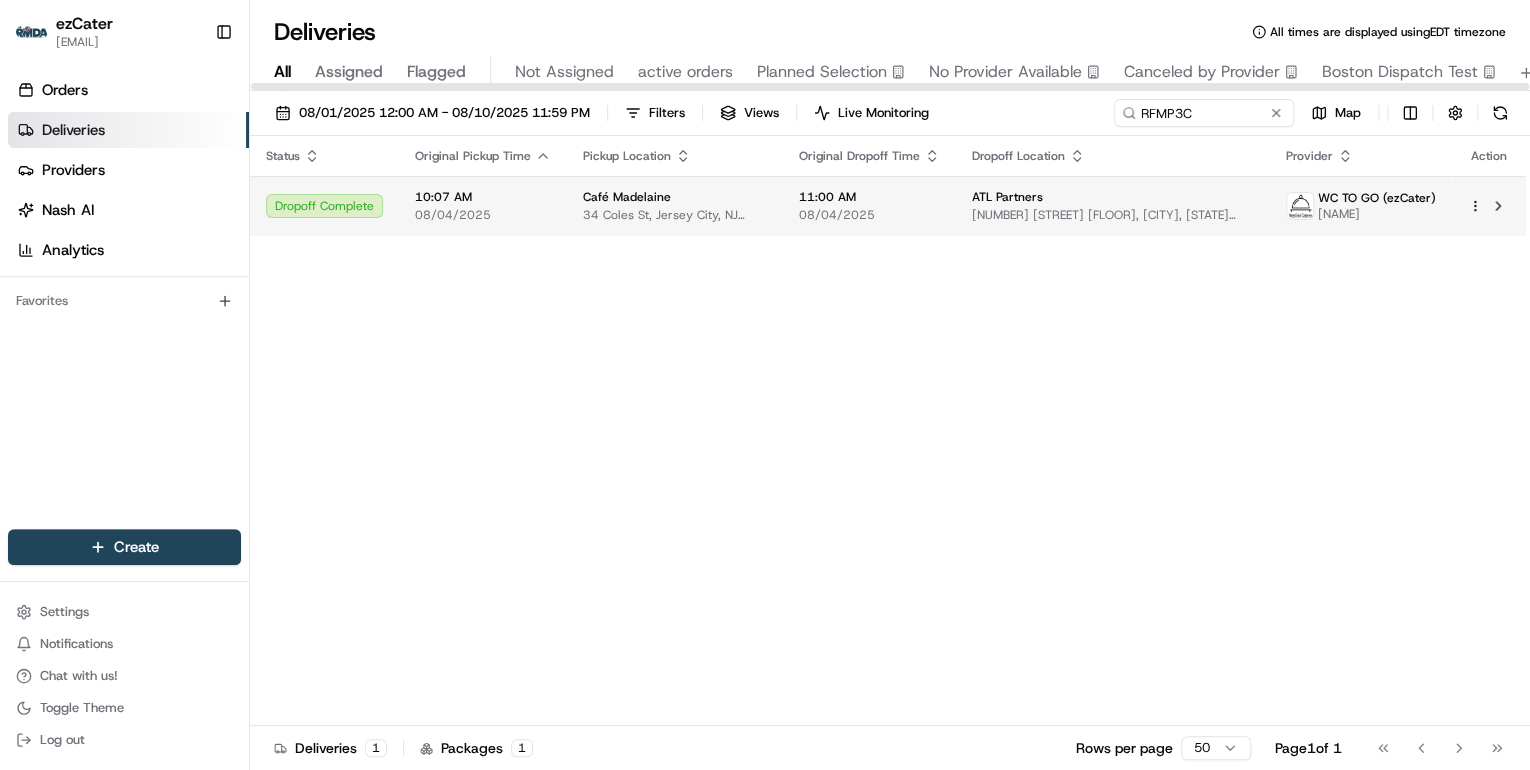 click on "08/04/2025" at bounding box center (483, 215) 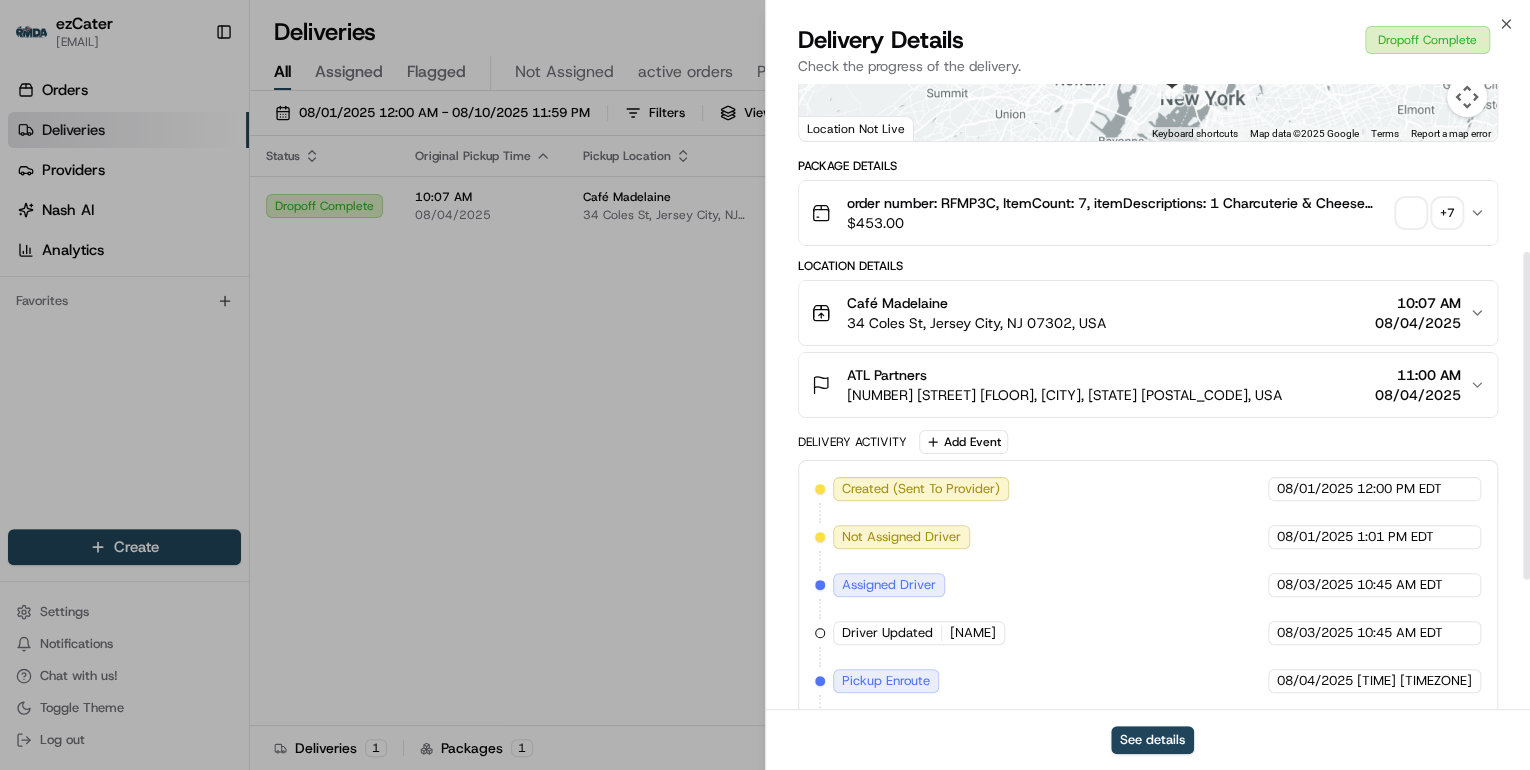 scroll, scrollTop: 568, scrollLeft: 0, axis: vertical 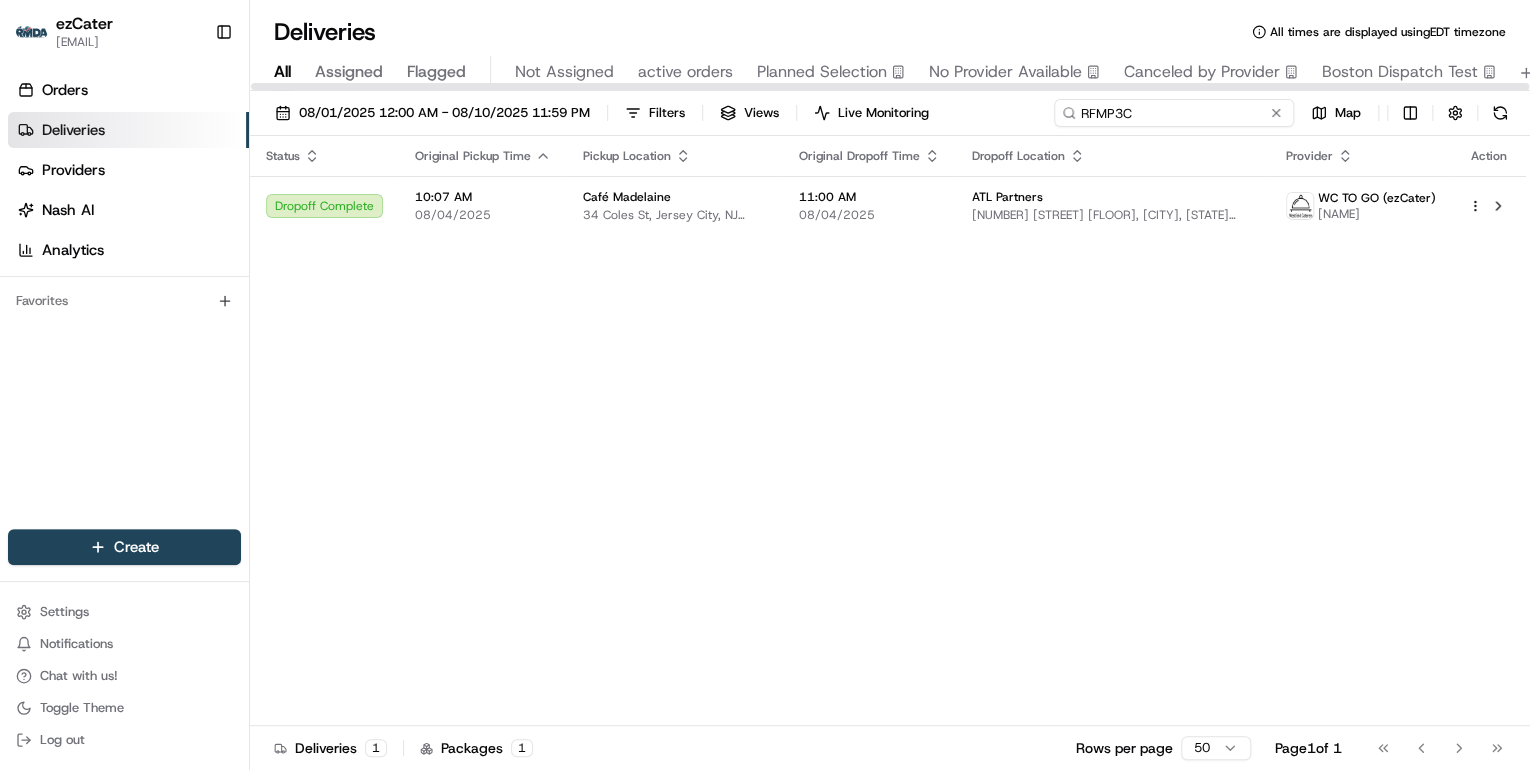 drag, startPoint x: 1200, startPoint y: 114, endPoint x: 565, endPoint y: 70, distance: 636.5226 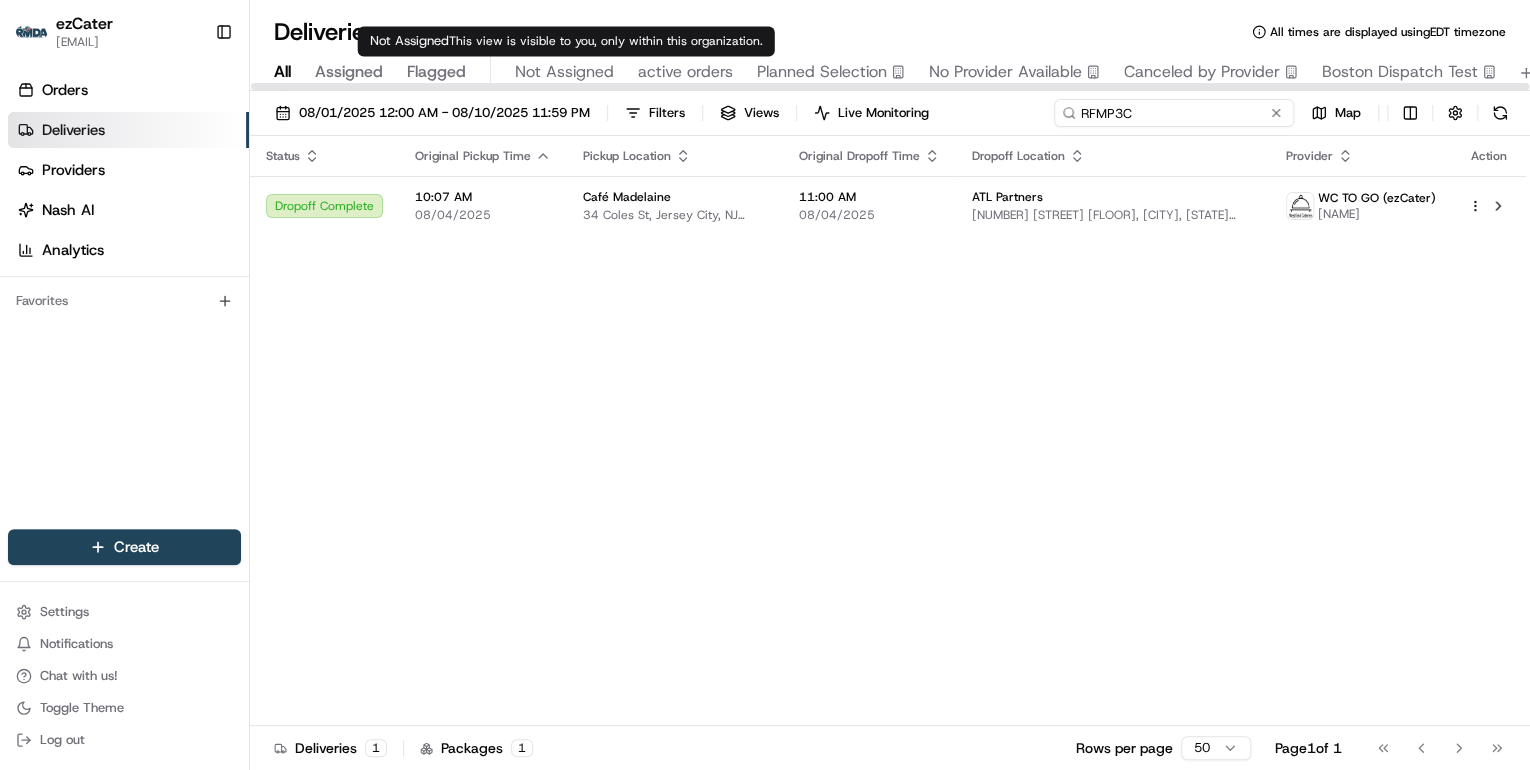 paste on "ZHYE0M" 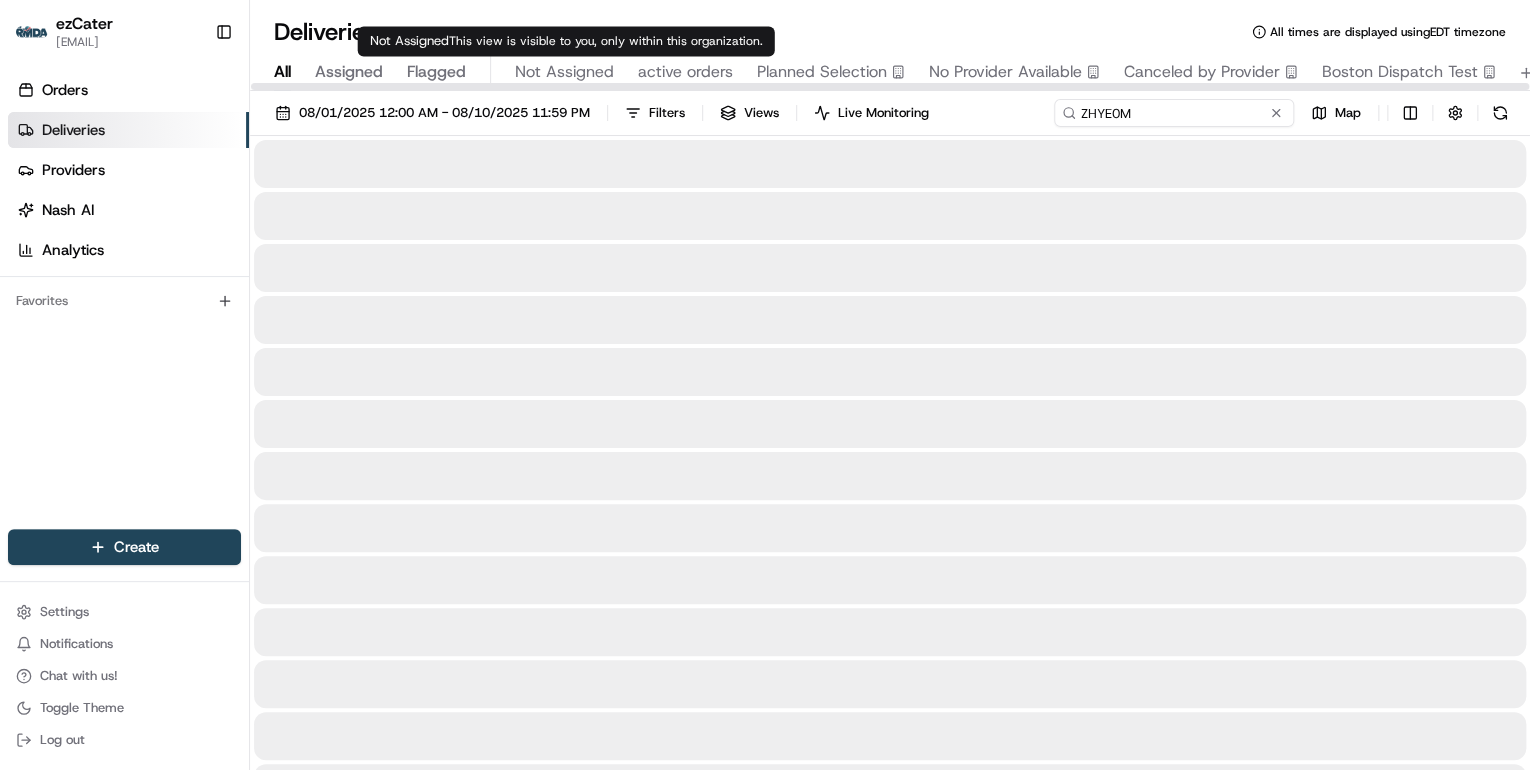 type on "ZHYE0M" 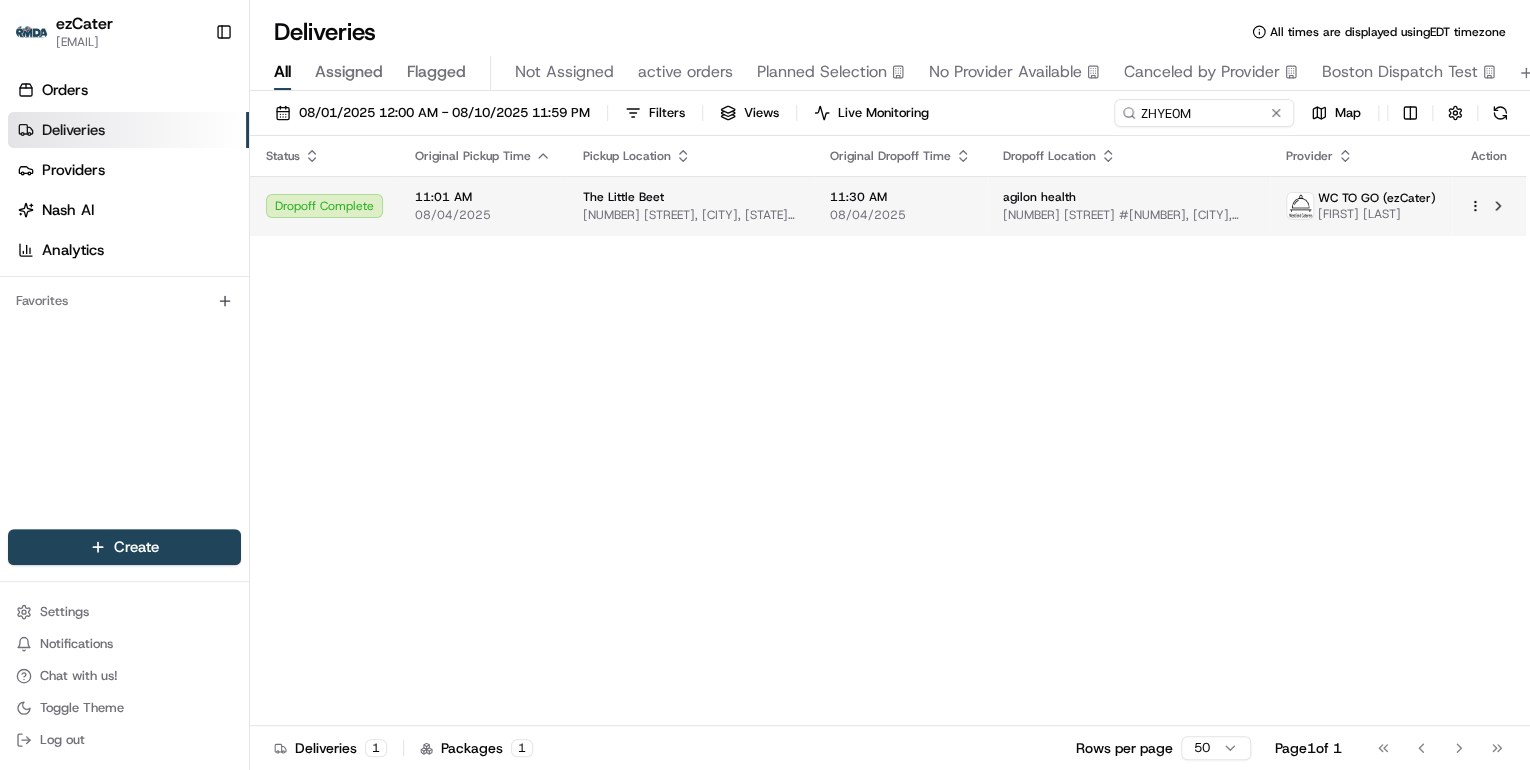 click on "The Little Beet" at bounding box center (690, 197) 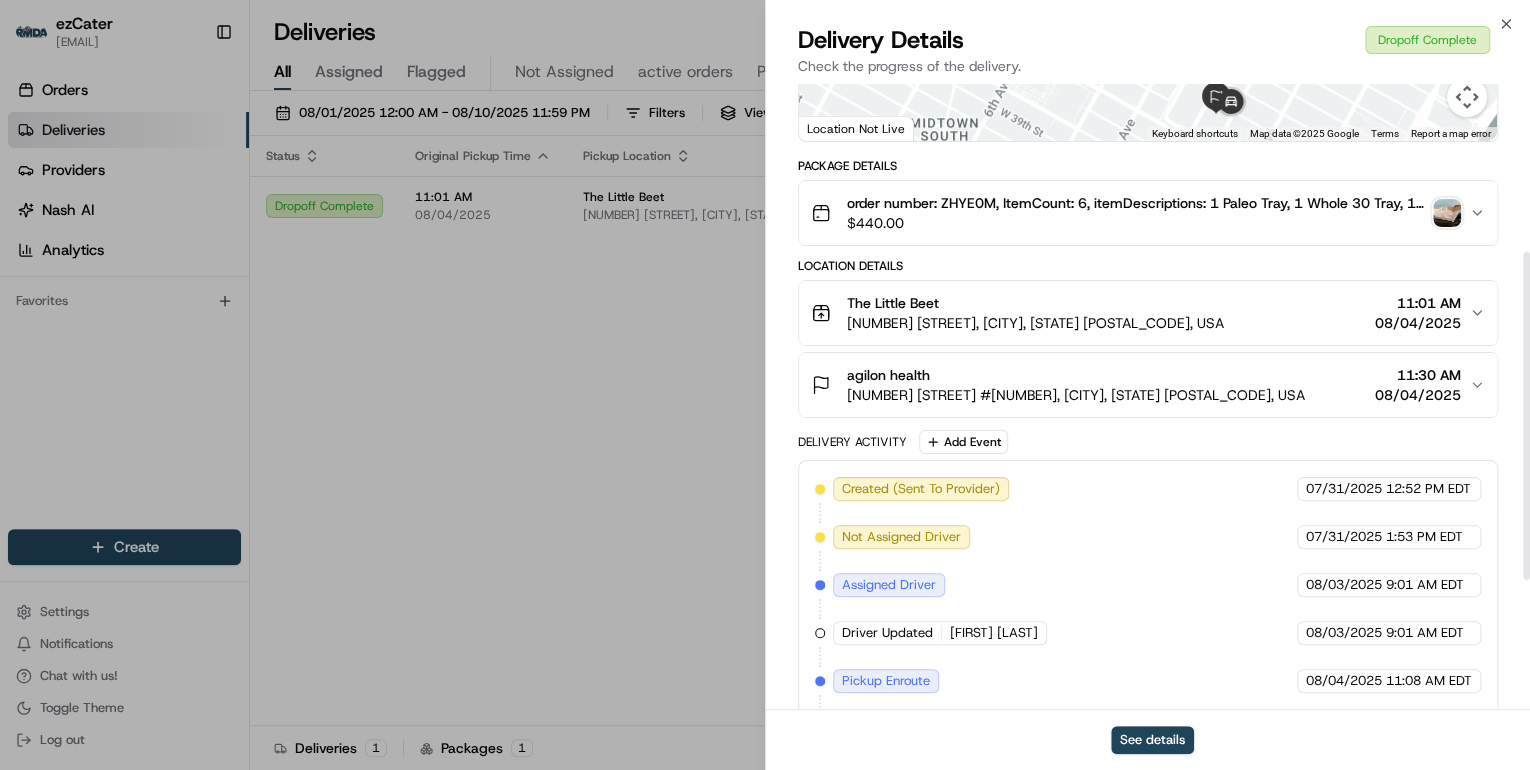 scroll, scrollTop: 568, scrollLeft: 0, axis: vertical 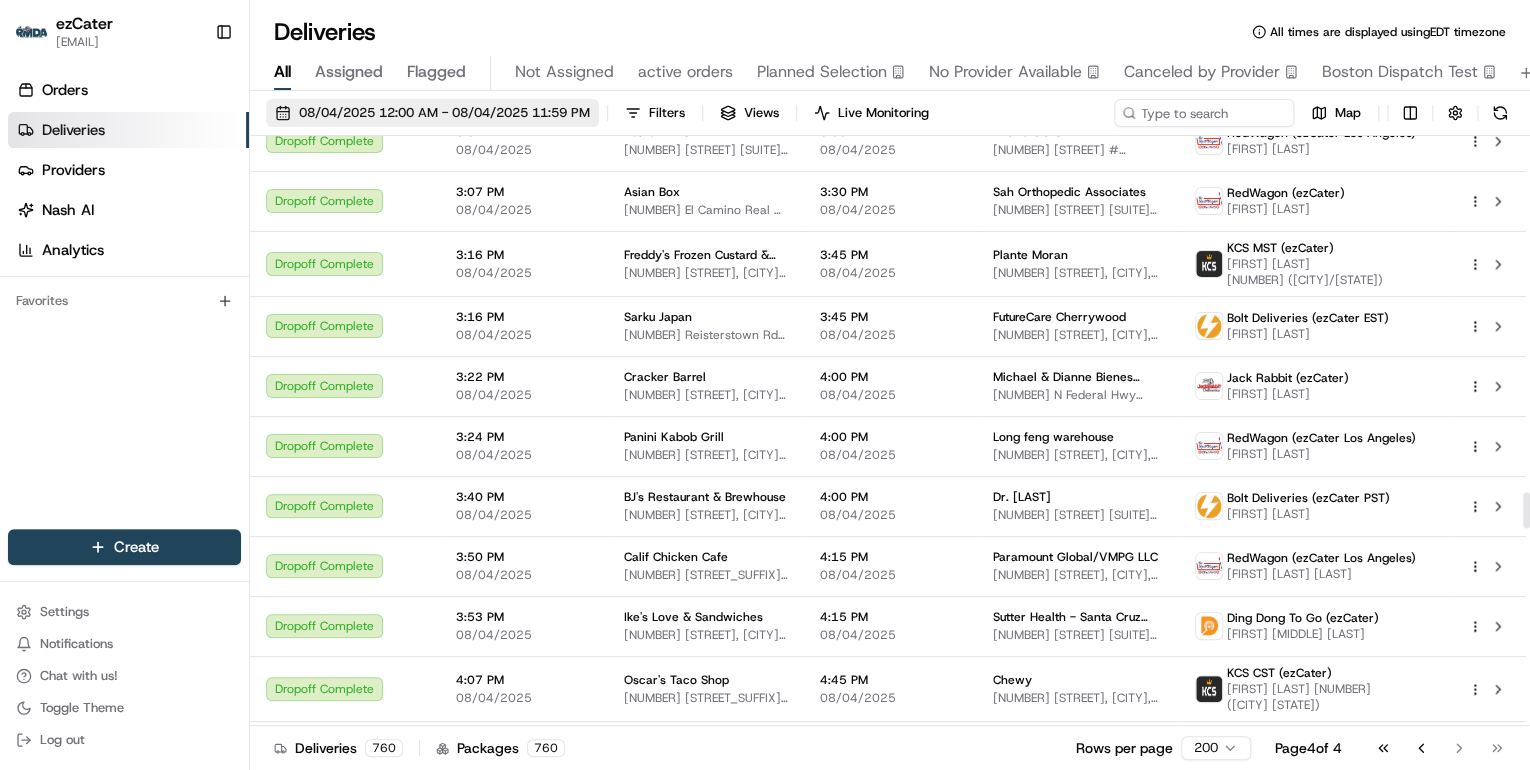 click on "08/04/2025 12:00 AM - 08/04/2025 11:59 PM" at bounding box center (444, 113) 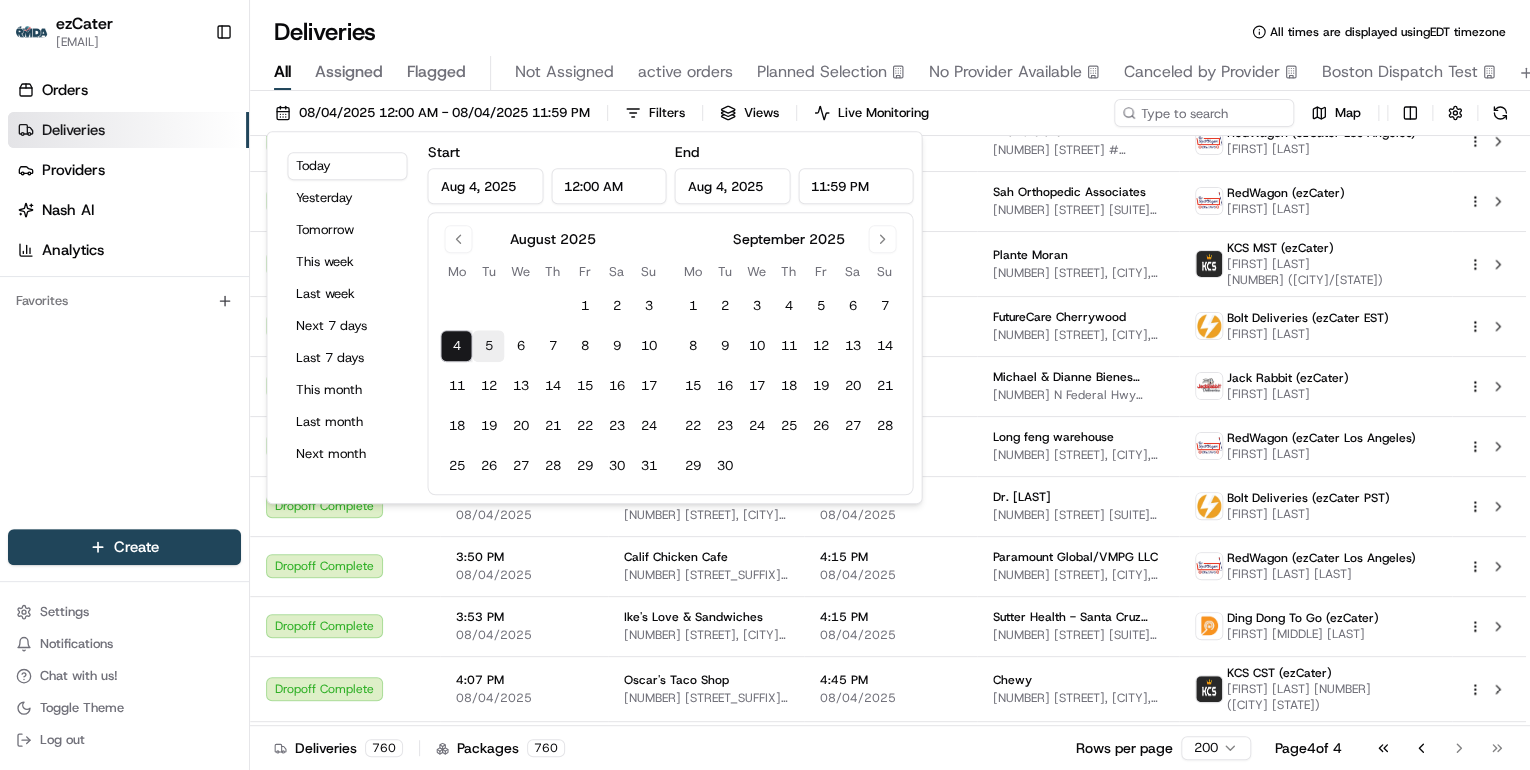 click on "5" at bounding box center (488, 346) 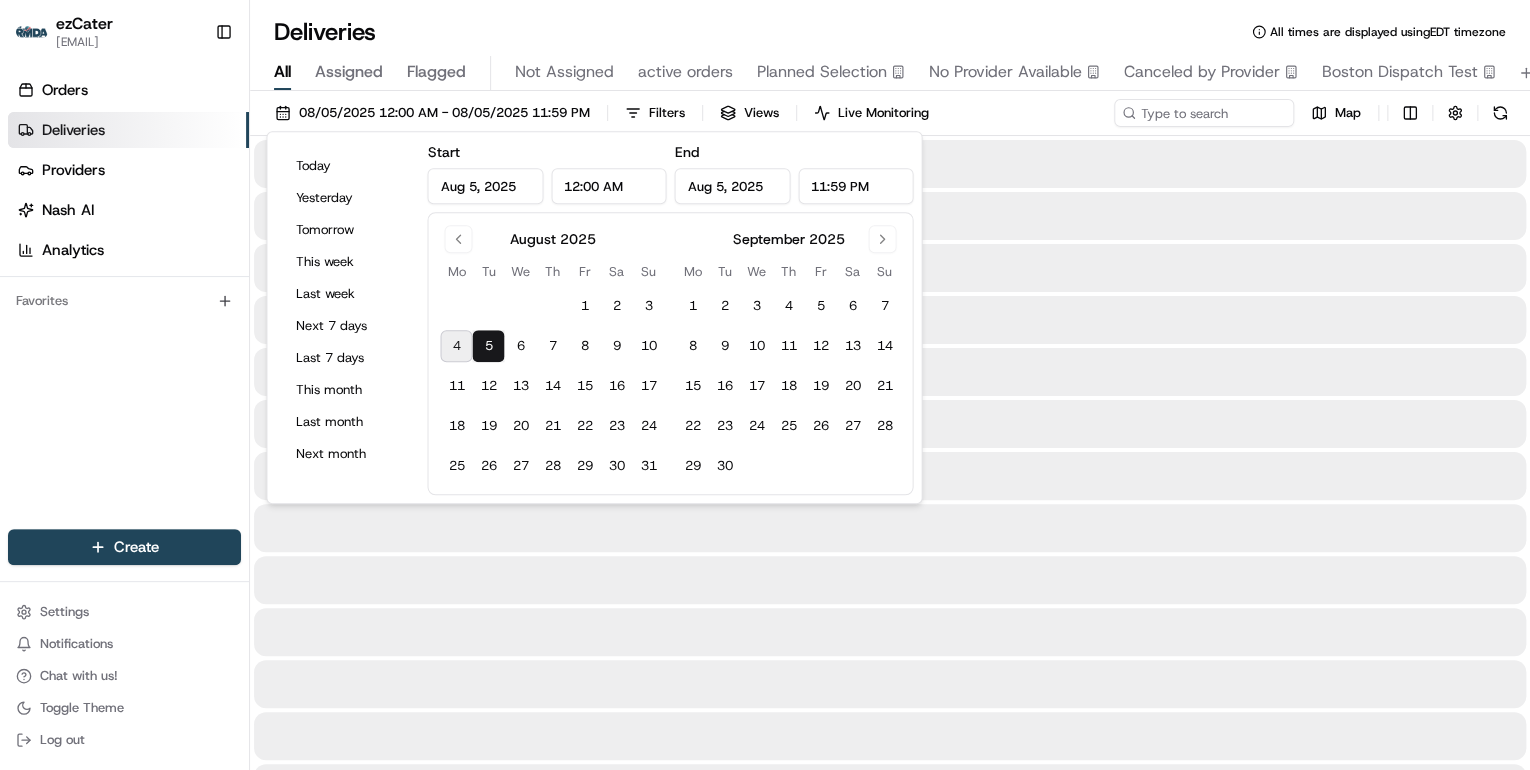 type on "Aug 5, 2025" 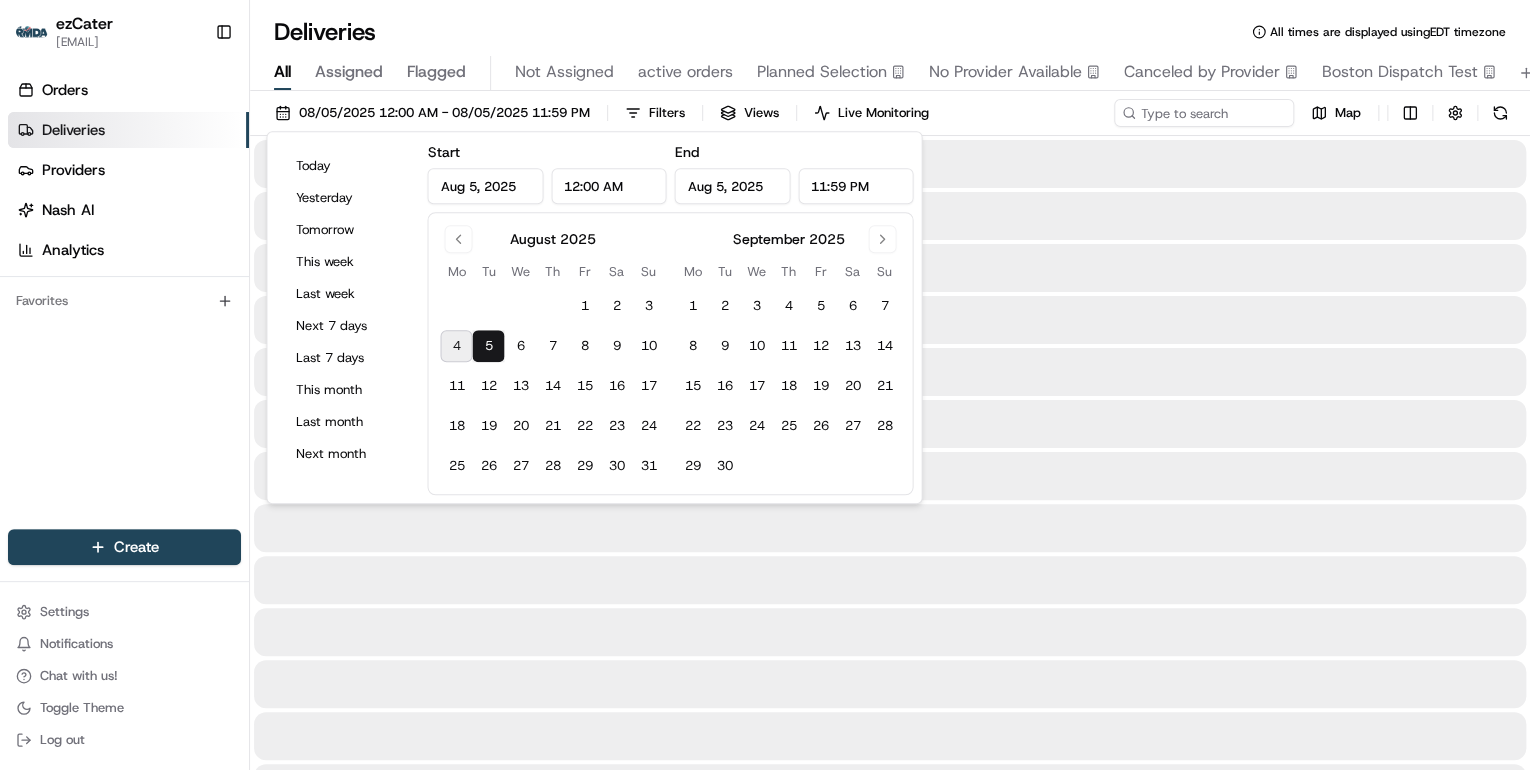 type on "Aug 5, 2025" 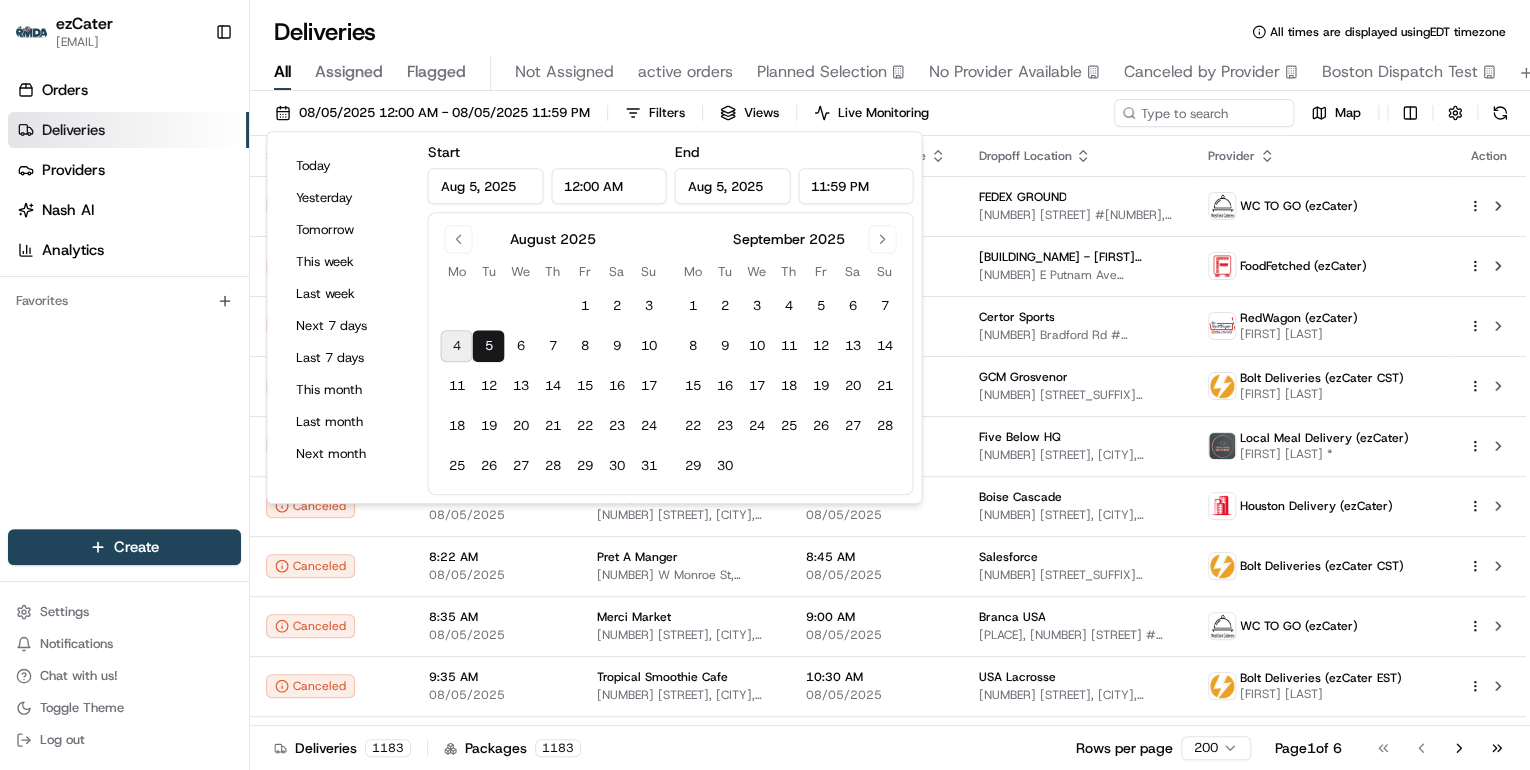 click on "Deliveries All times are displayed using  EDT   timezone" at bounding box center [890, 32] 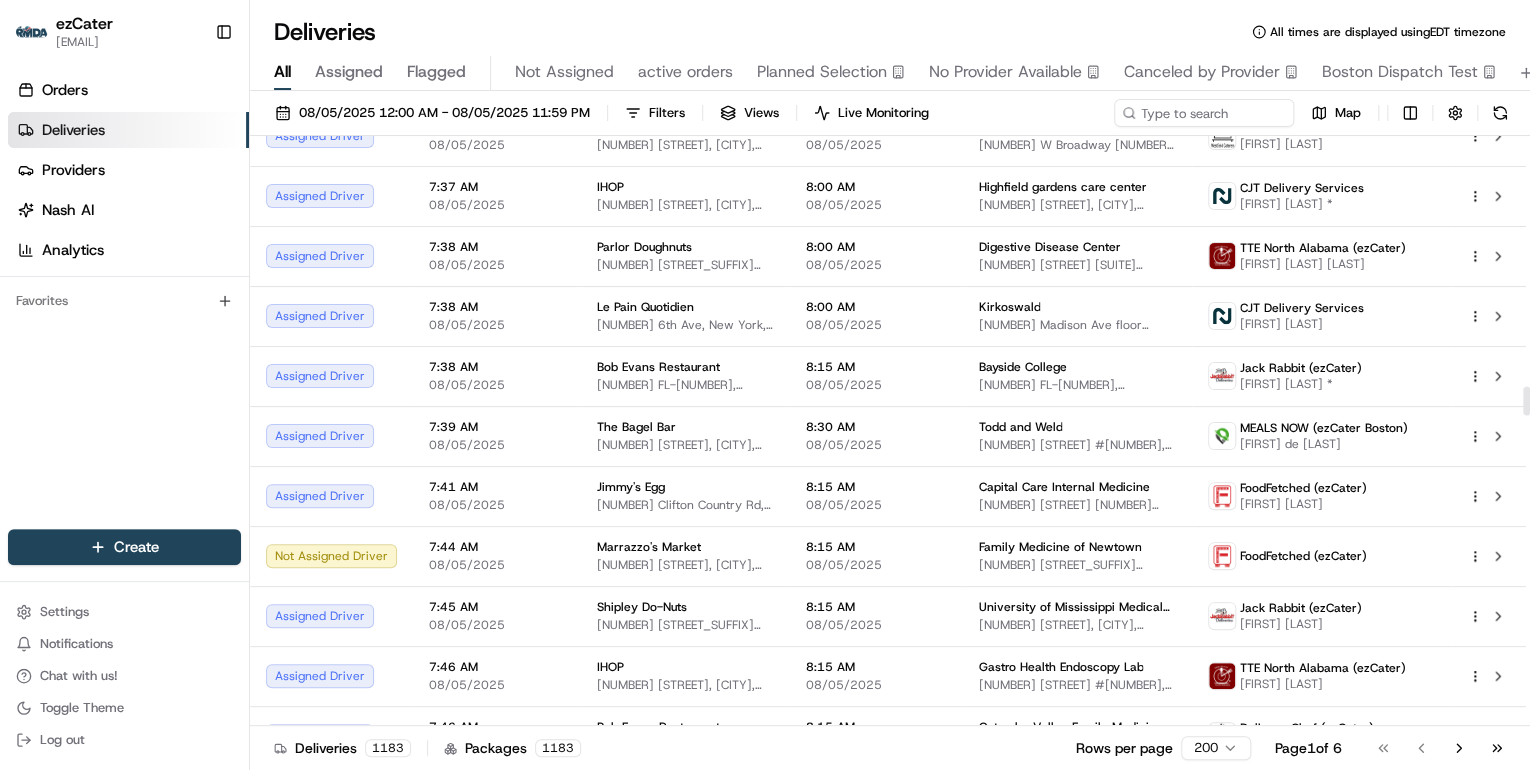 scroll, scrollTop: 5440, scrollLeft: 0, axis: vertical 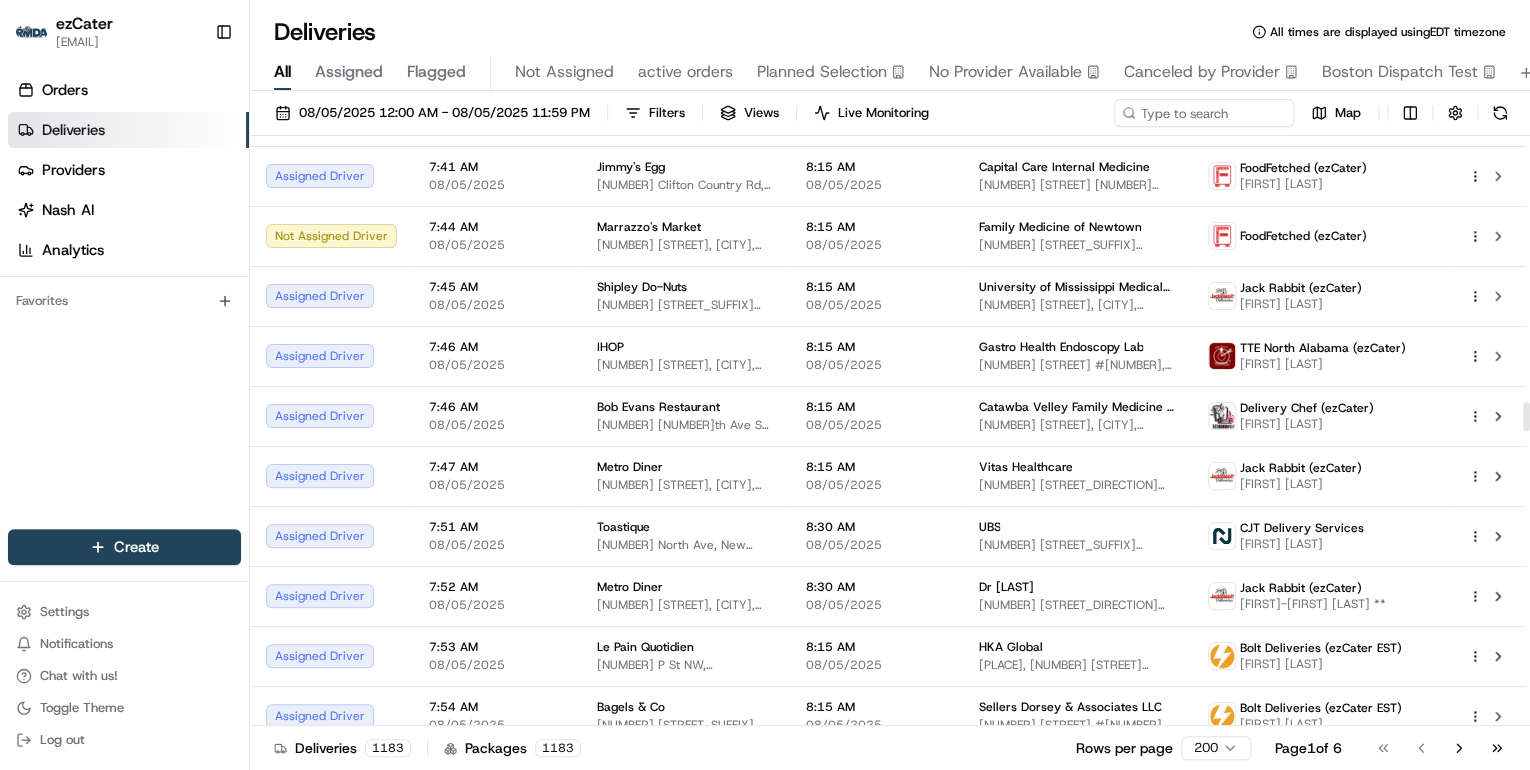 click on "All times are displayed using  EDT   timezone All Assigned Flagged Not Assigned active orders Planned Selection No Provider Available Canceled by Provider [CITY] Dispatch Test [DATE] [TIME] - [DATE] [TIME] Filters Views Live Monitoring Map Status Original Pickup Time Pickup Location Original Dropoff Time Dropoff Location Provider Action Canceled [TIME] [DATE] [PLACE] [NUMBER] [STREET], [CITY], [STATE] [POSTAL_CODE], USA [TIME] [DATE] [COMPANY] [NUMBER] [STREET] #[NUMBER], [CITY], [STATE] [POSTAL_CODE], USA Canceled EY EY" at bounding box center (765, 385) 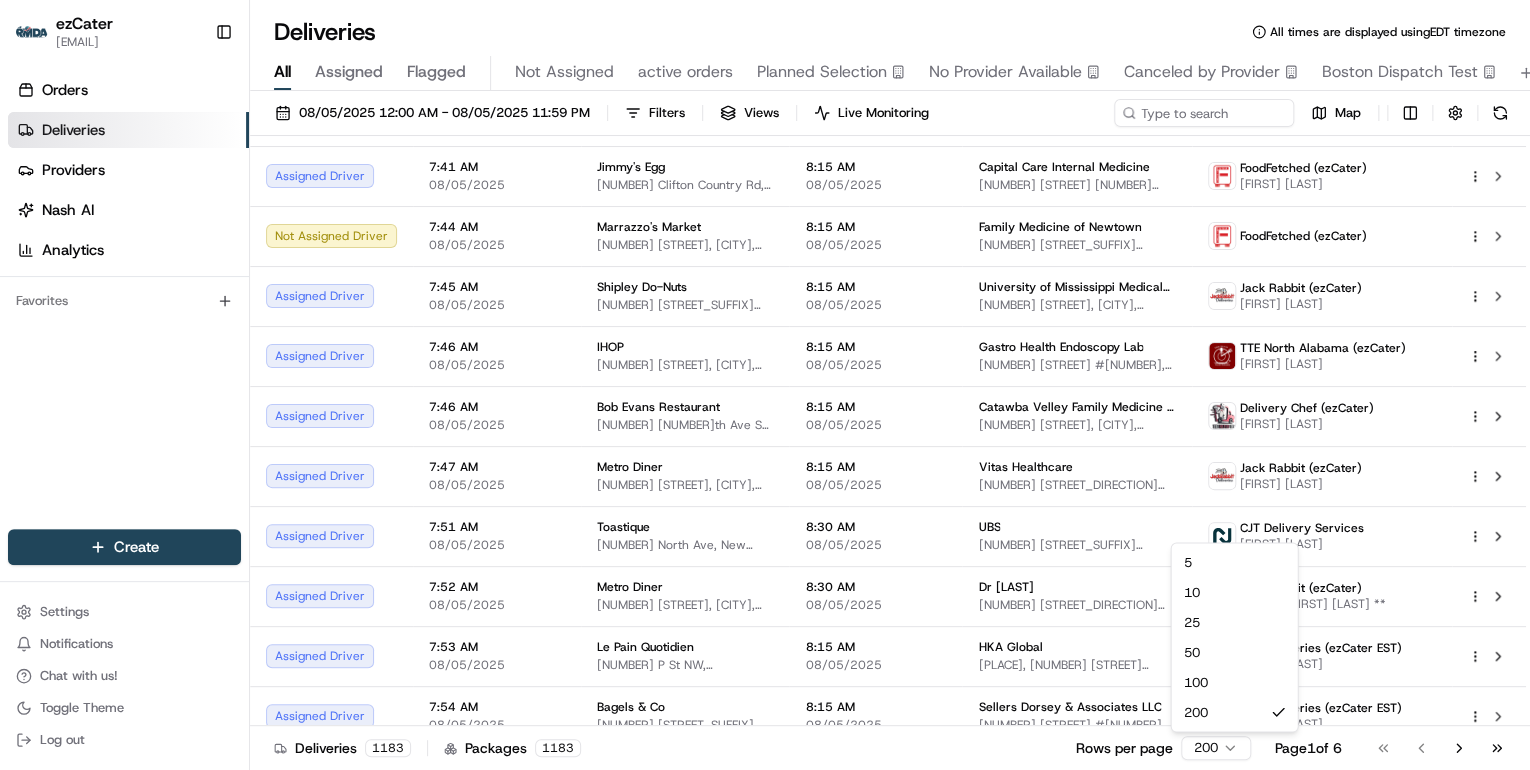 click on "All times are displayed using  EDT   timezone All Assigned Flagged Not Assigned active orders Planned Selection No Provider Available Canceled by Provider [CITY] Dispatch Test [DATE] [TIME] - [DATE] [TIME] Filters Views Live Monitoring Map Status Original Pickup Time Pickup Location Original Dropoff Time Dropoff Location Provider Action Canceled [TIME] [DATE] [PLACE] [NUMBER] [STREET], [CITY], [STATE] [POSTAL_CODE], USA [TIME] [DATE] [COMPANY] [NUMBER] [STREET] #[NUMBER], [CITY], [STATE] [POSTAL_CODE], USA Canceled EY EY" at bounding box center (765, 385) 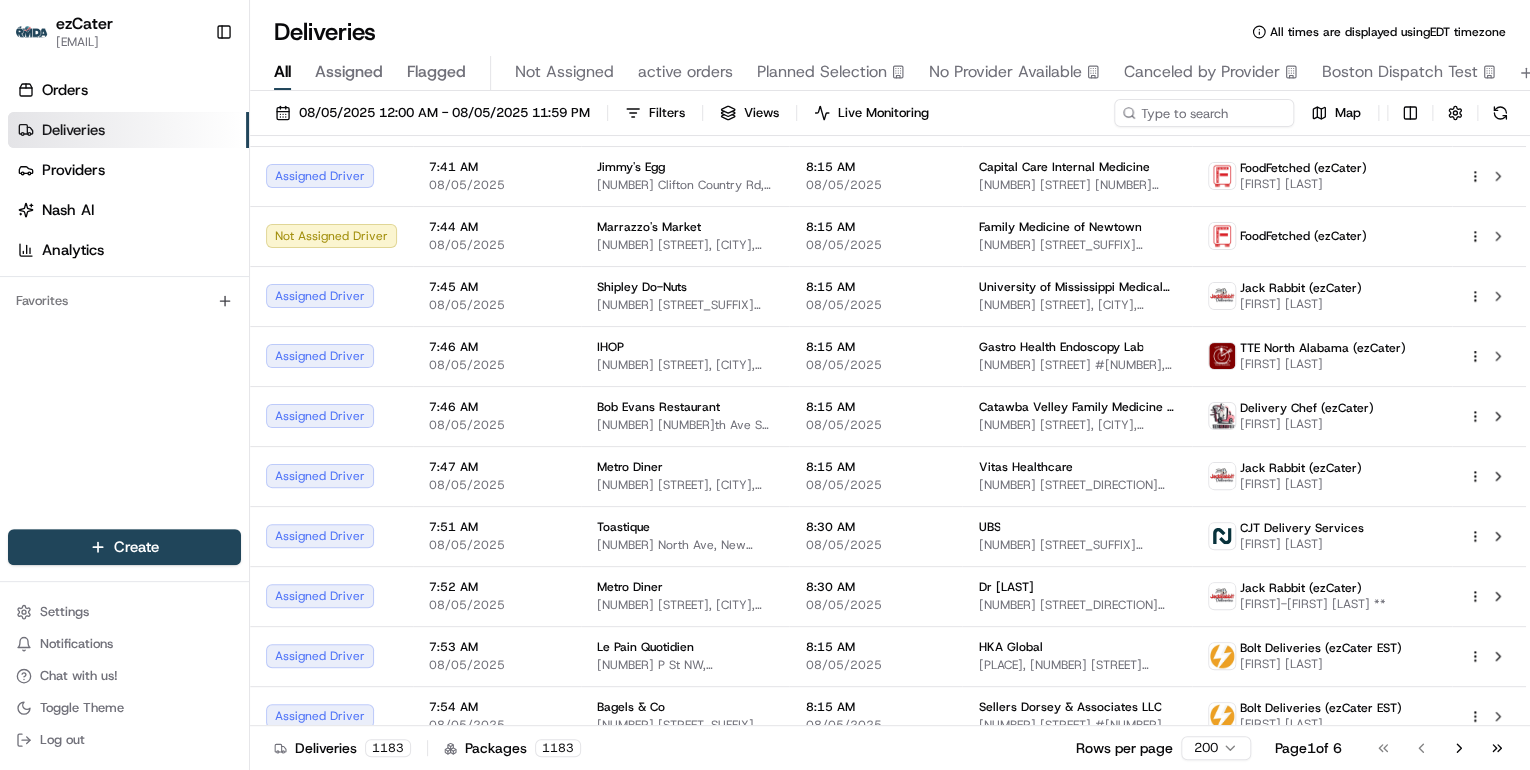 click on "Log out" at bounding box center (62, 740) 